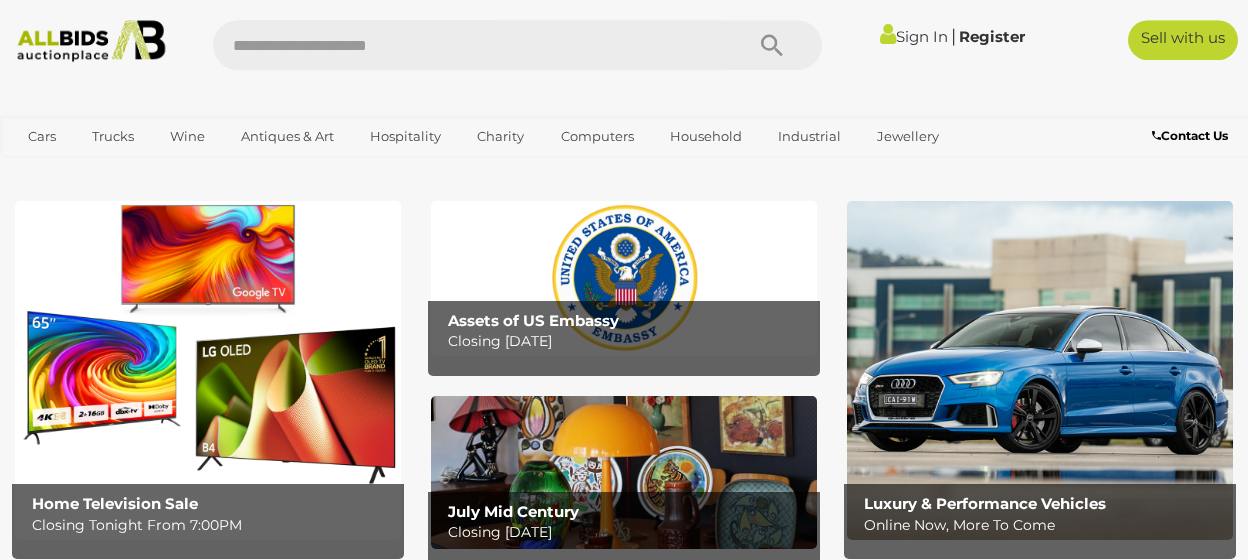 scroll, scrollTop: 0, scrollLeft: 0, axis: both 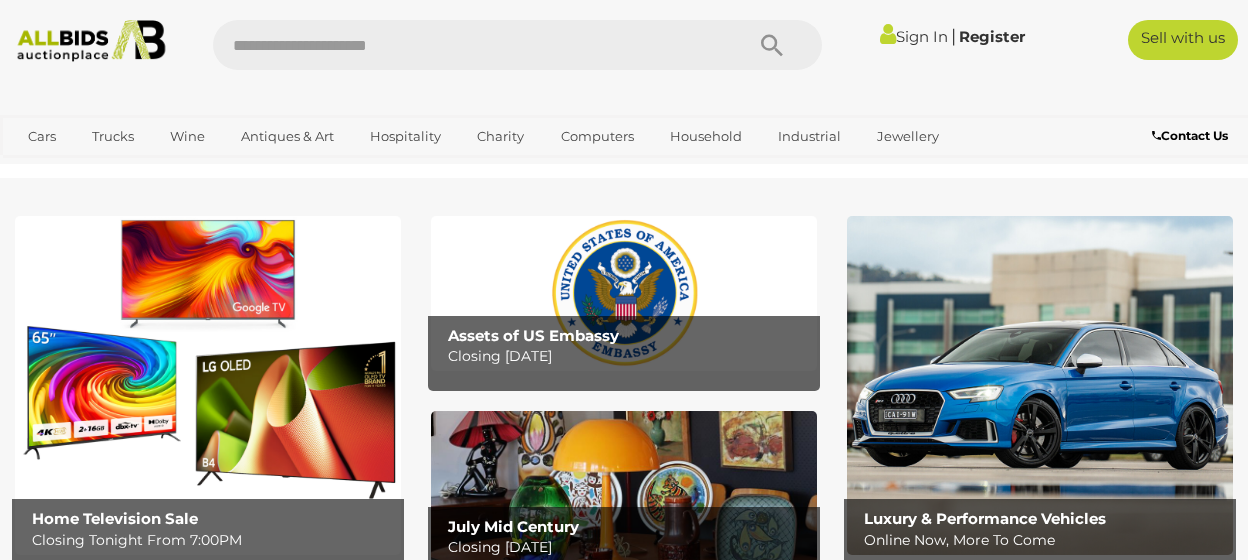 click on "Assets of US Embassy" at bounding box center [533, 335] 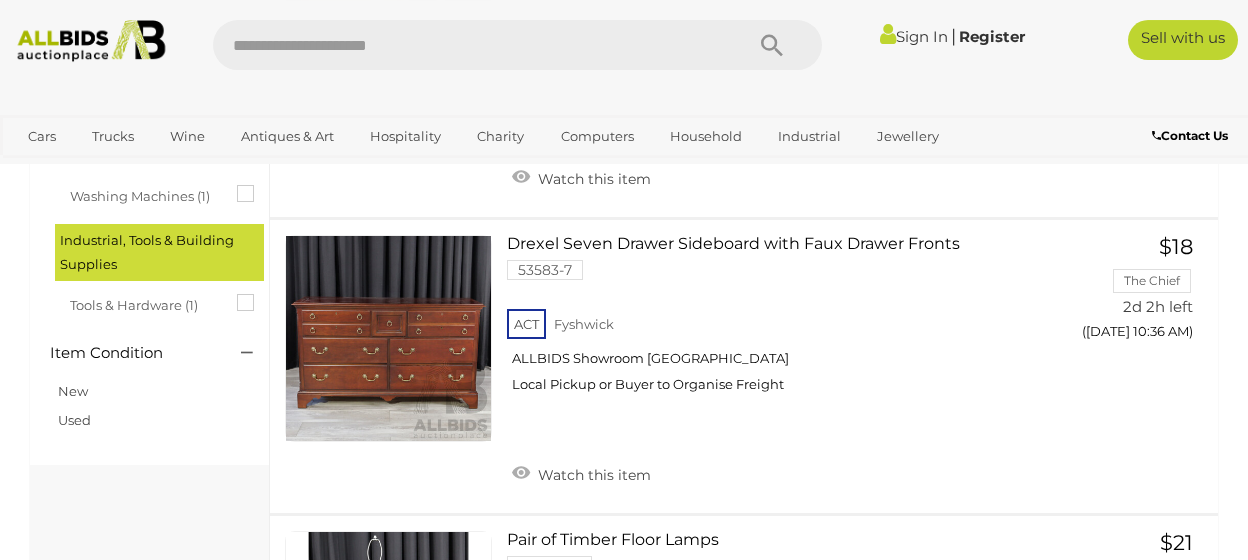 scroll, scrollTop: 936, scrollLeft: 0, axis: vertical 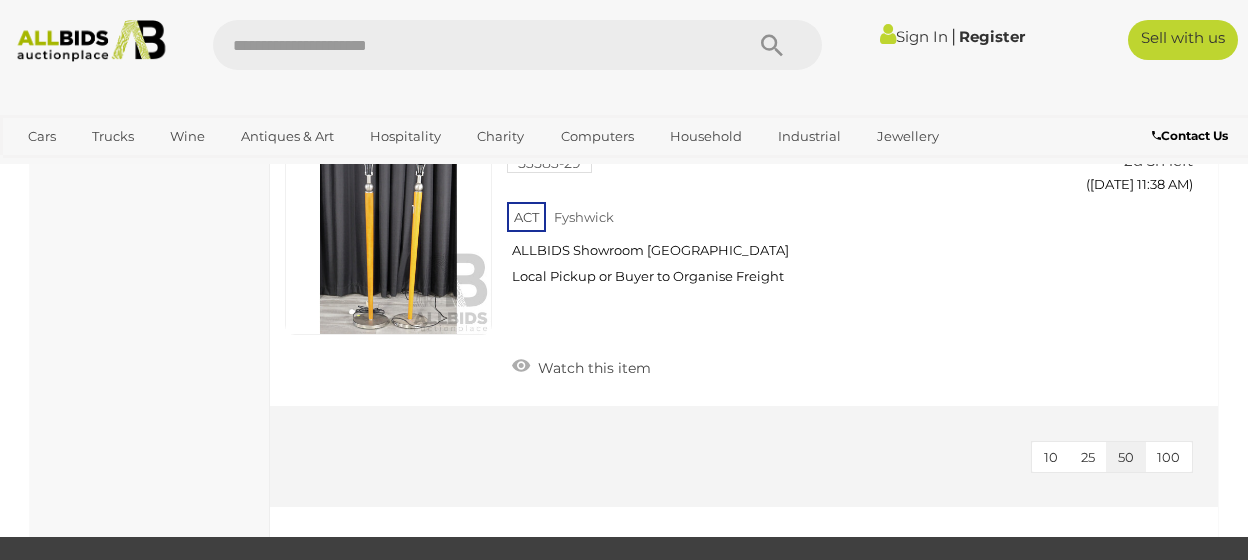 click at bounding box center (91, 41) 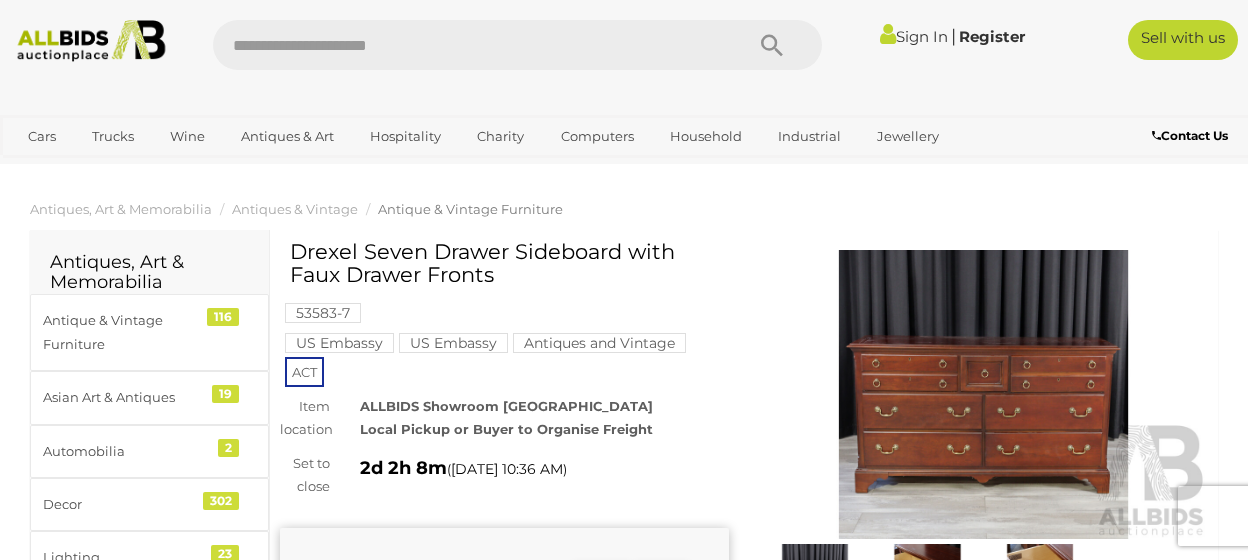 scroll, scrollTop: 0, scrollLeft: 0, axis: both 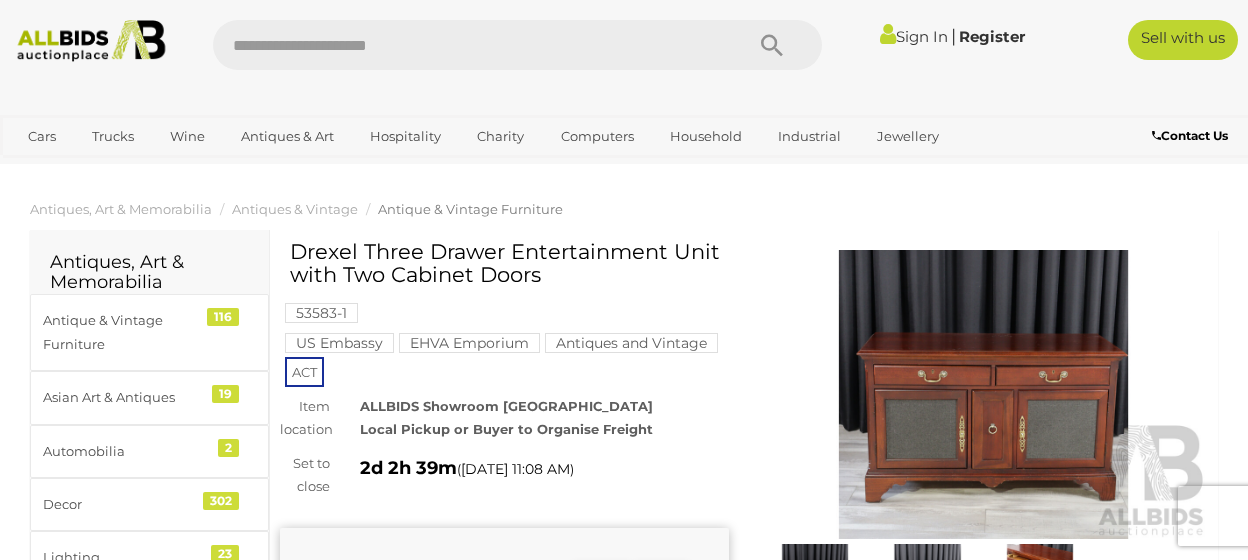 click at bounding box center (983, 394) 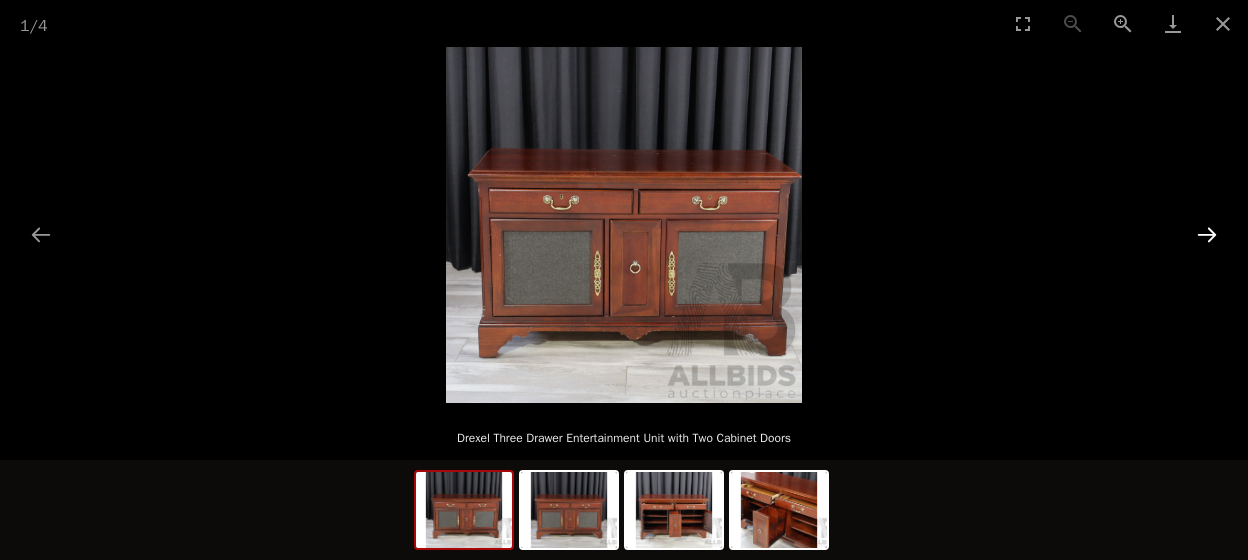 click at bounding box center (1207, 234) 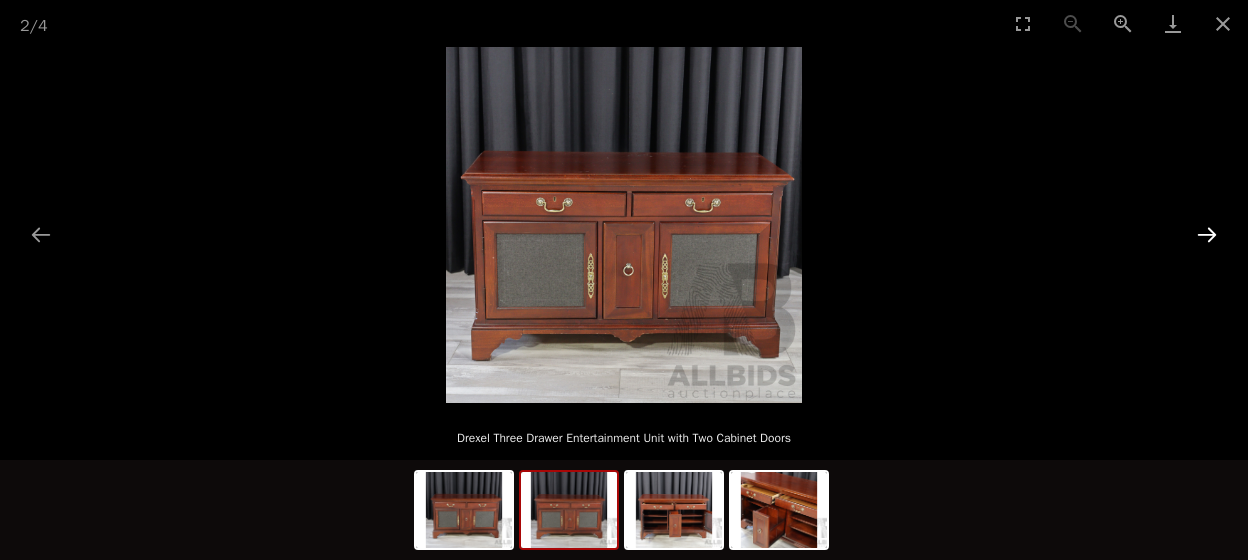 click at bounding box center (1207, 234) 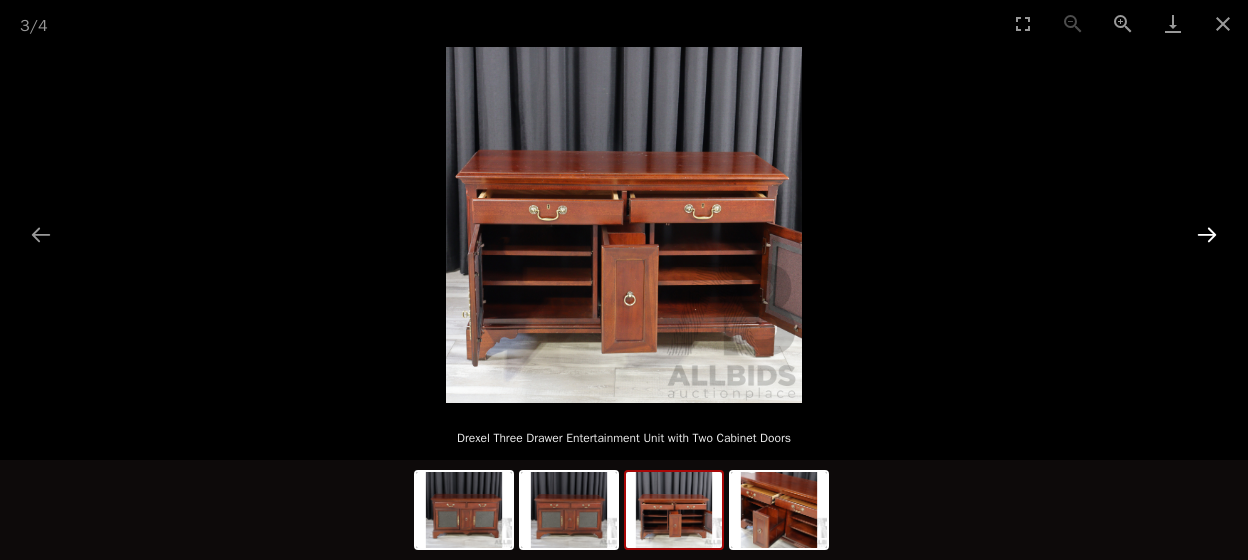click at bounding box center (1207, 234) 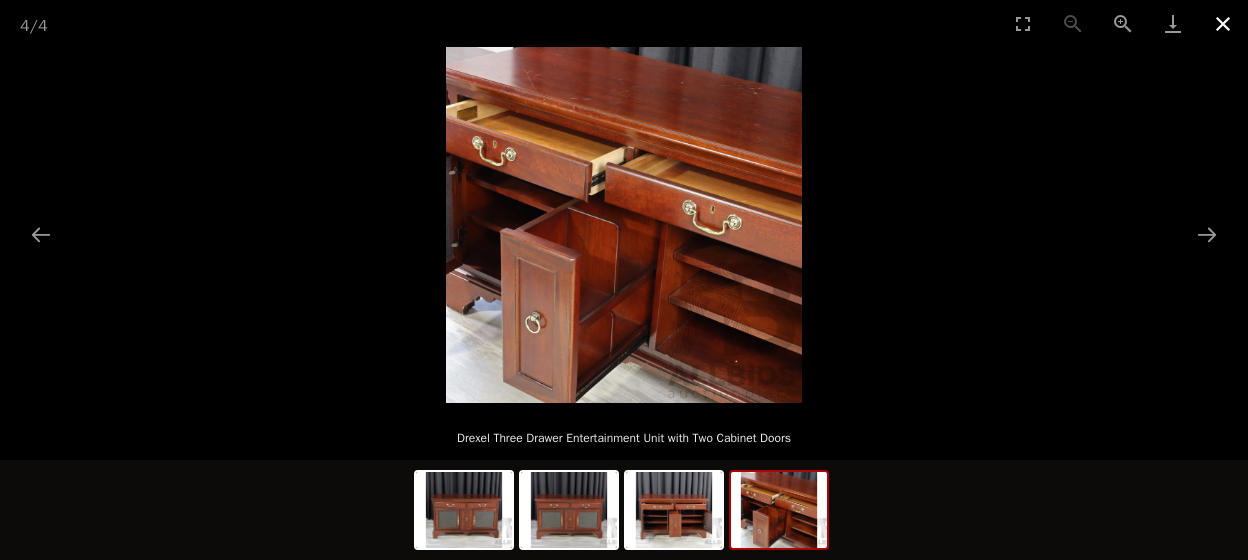click at bounding box center (1223, 23) 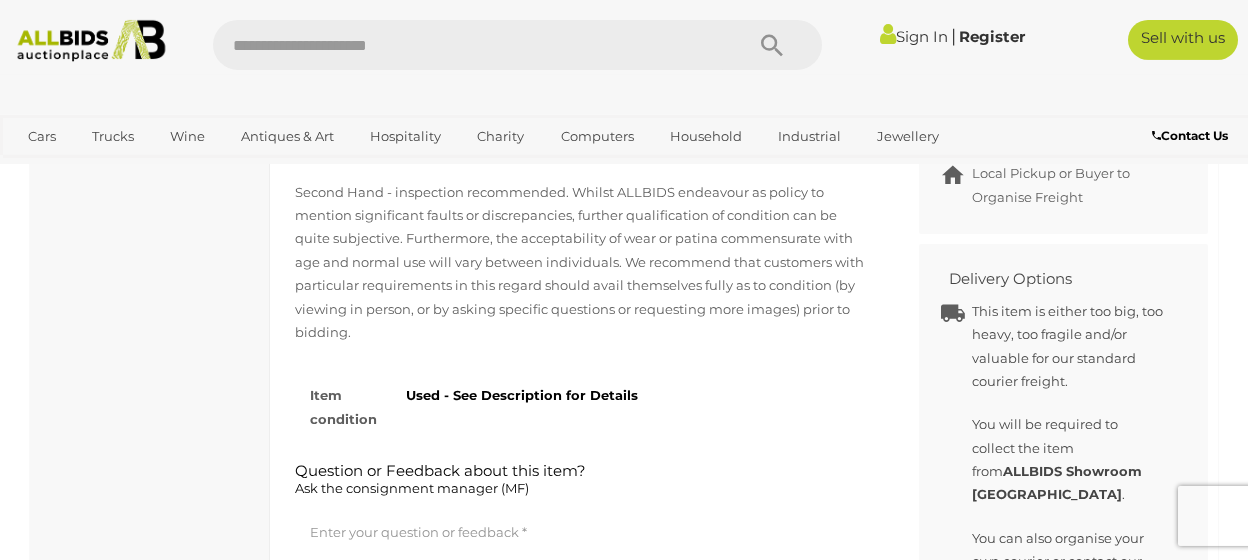 scroll, scrollTop: 1144, scrollLeft: 0, axis: vertical 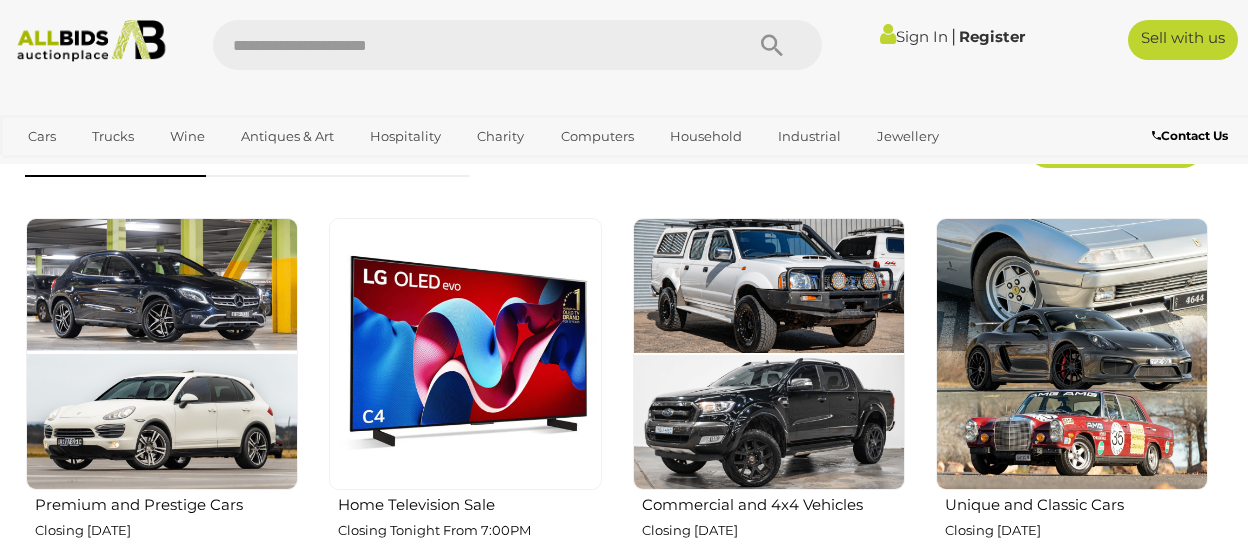 click at bounding box center [769, 354] 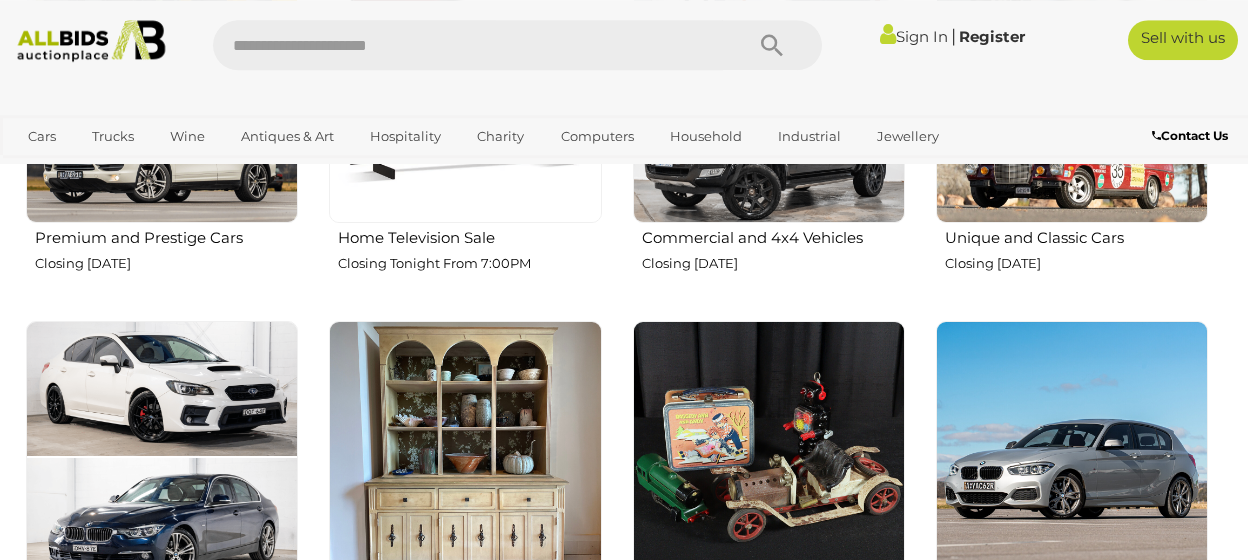 scroll, scrollTop: 624, scrollLeft: 0, axis: vertical 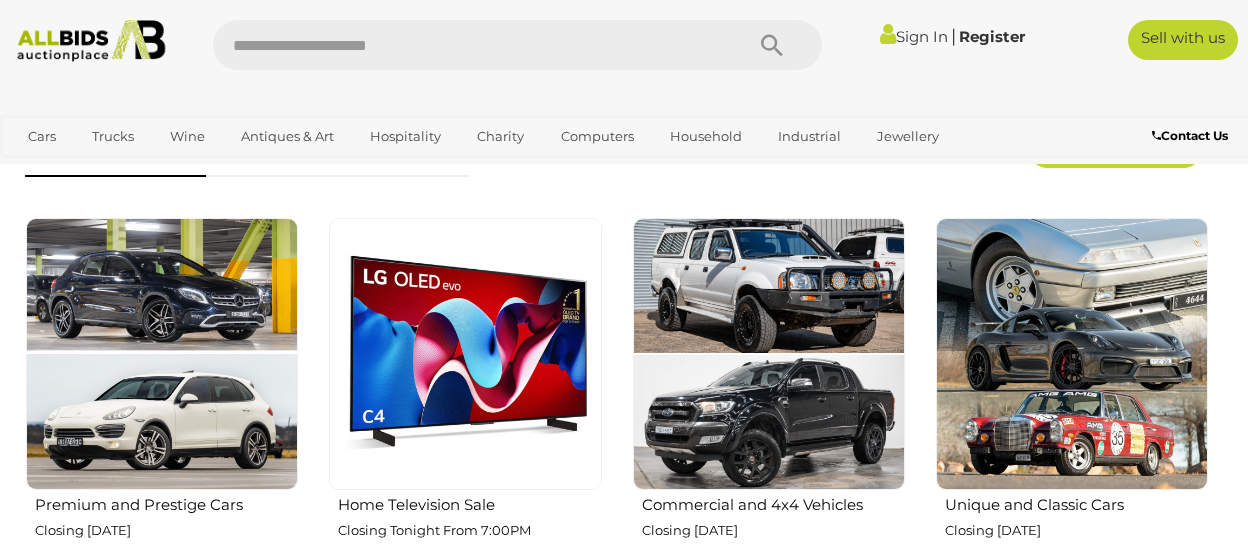 click at bounding box center [465, 354] 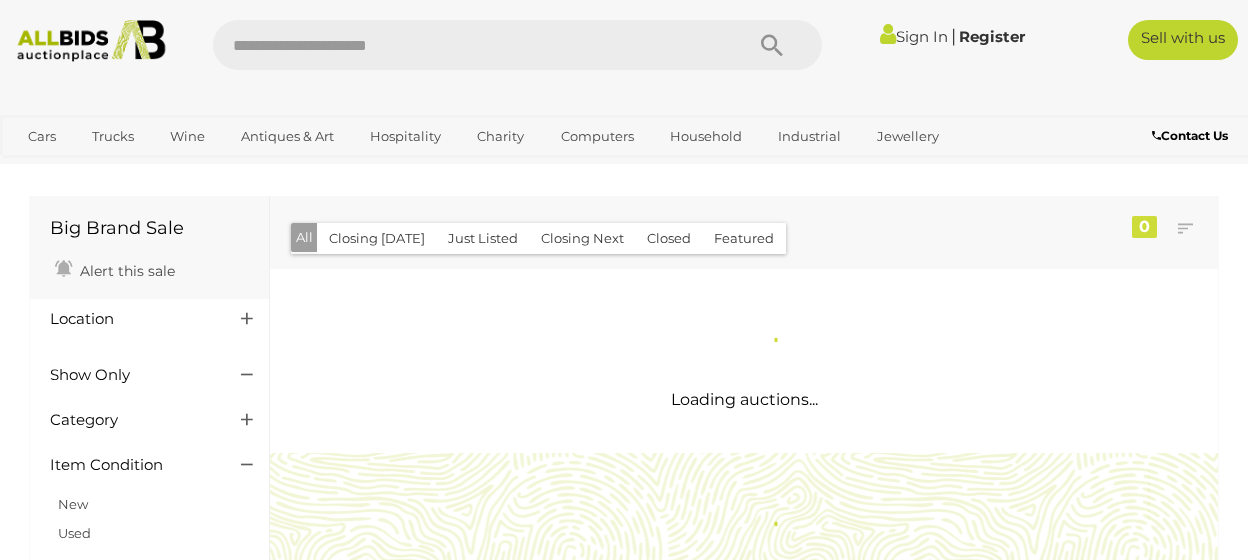 scroll, scrollTop: 0, scrollLeft: 0, axis: both 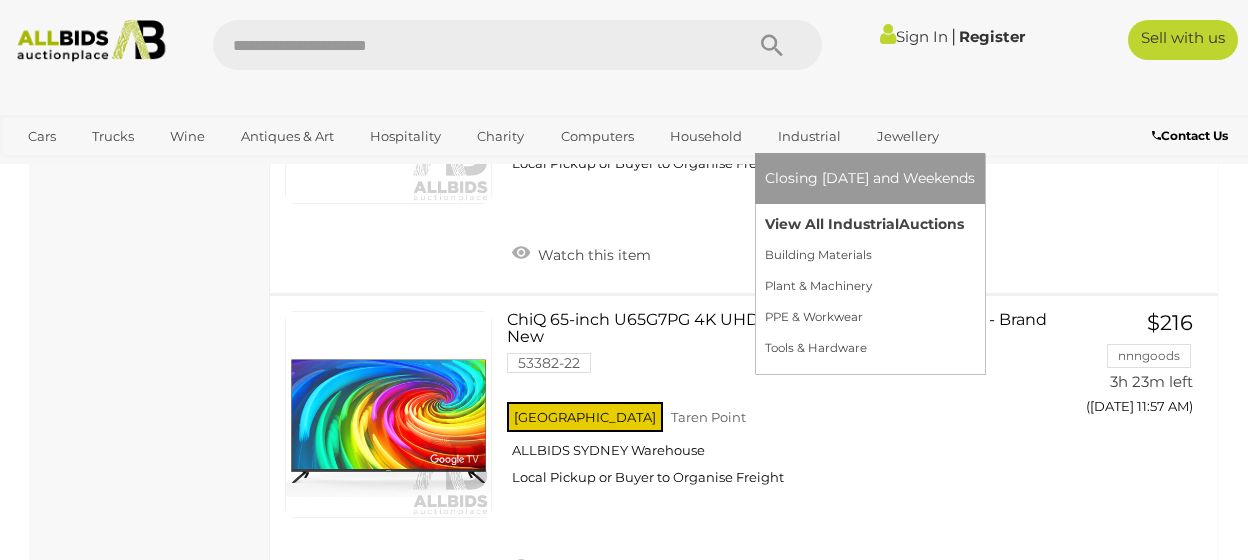 click on "View All Industrial  Auctions" at bounding box center [870, 224] 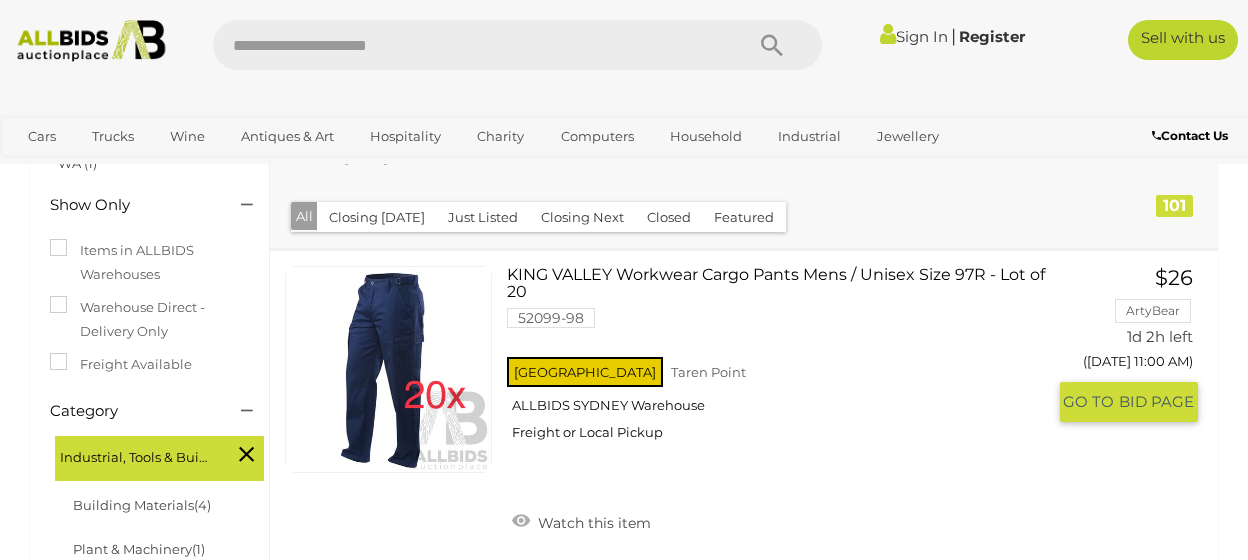 scroll, scrollTop: 312, scrollLeft: 0, axis: vertical 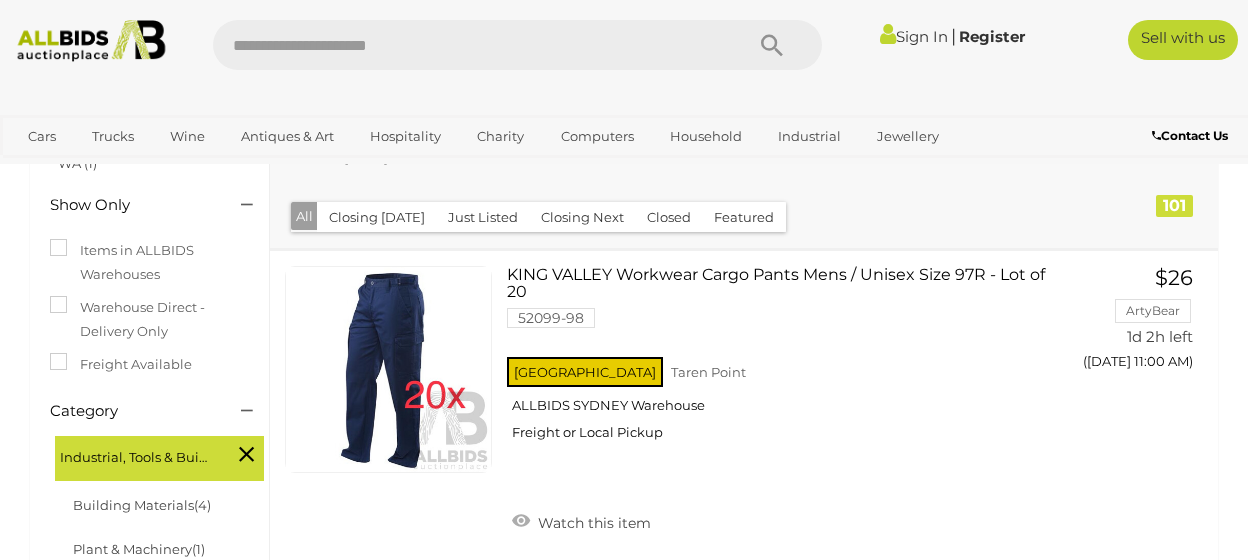click on "Sign In" at bounding box center [914, 36] 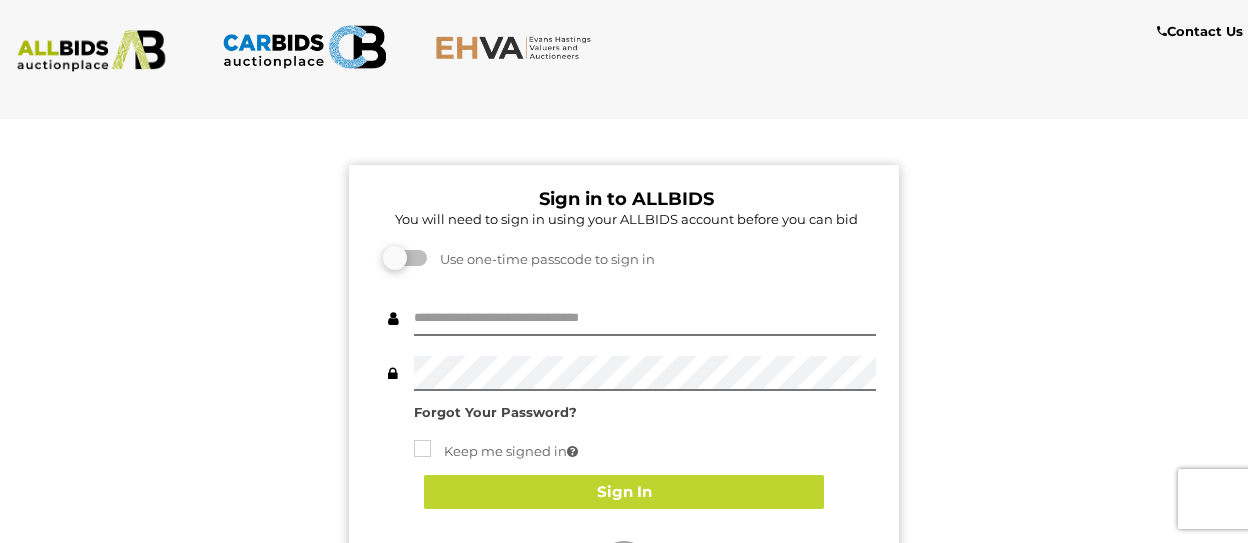 scroll, scrollTop: 0, scrollLeft: 0, axis: both 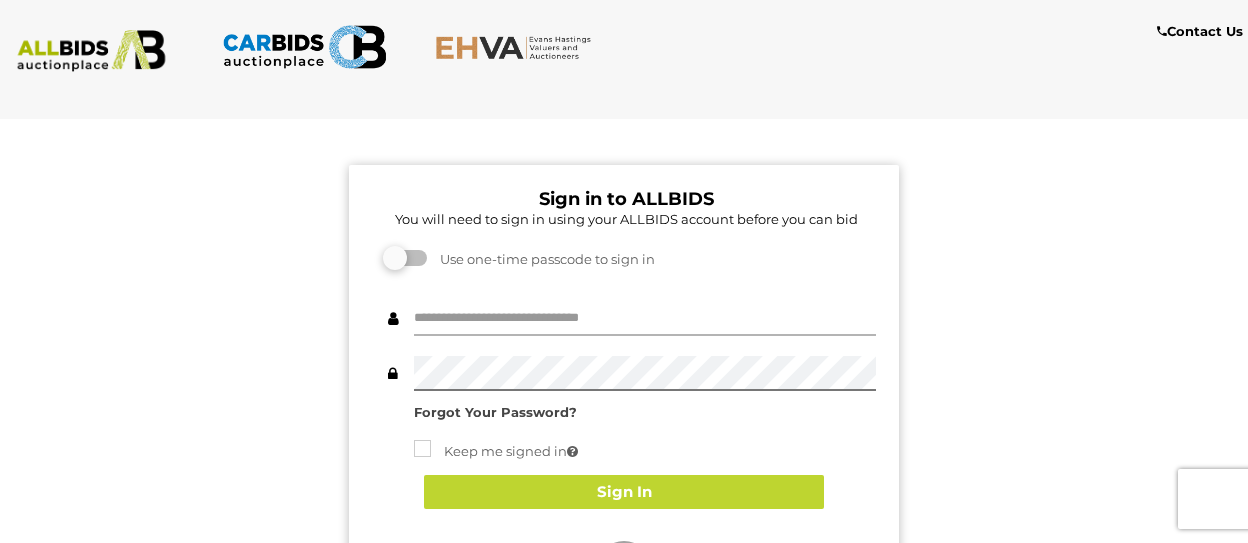 click at bounding box center [645, 318] 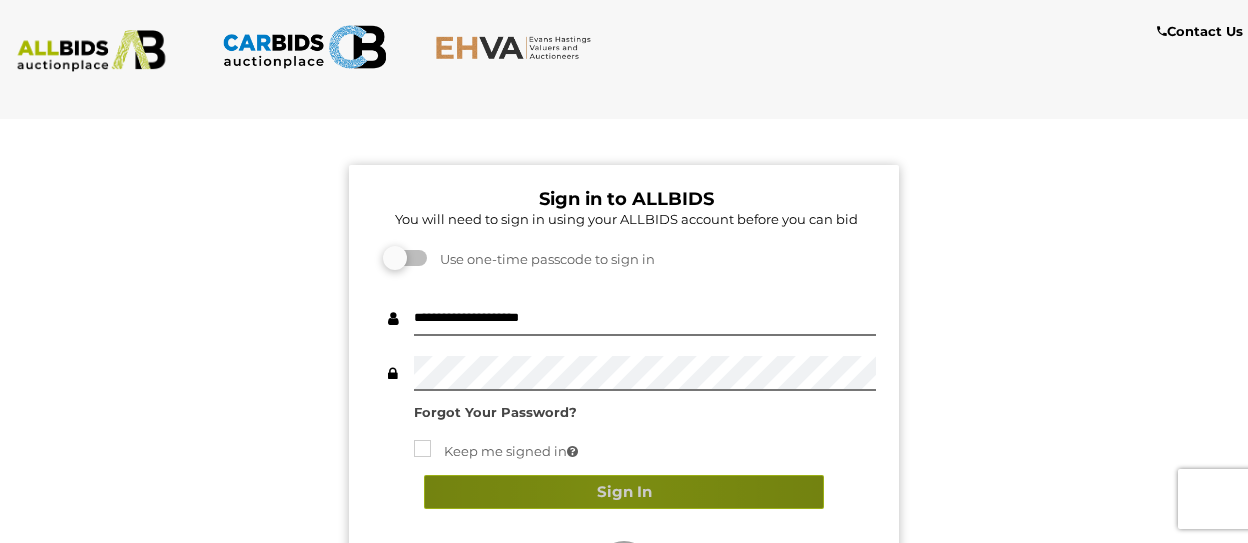 click on "Sign In" at bounding box center [624, 492] 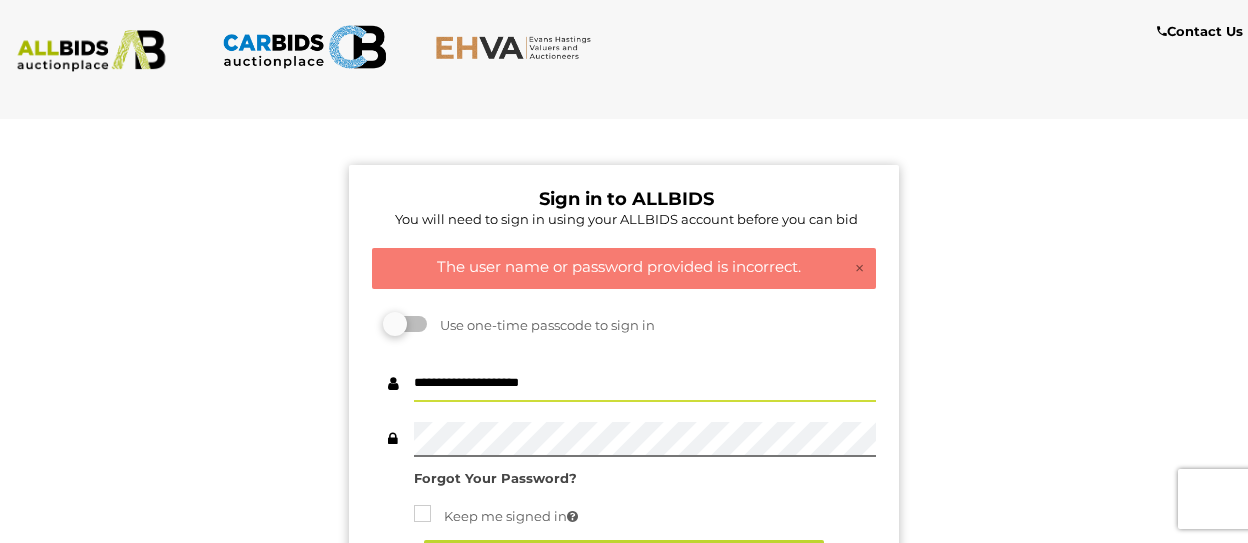 drag, startPoint x: 598, startPoint y: 387, endPoint x: 323, endPoint y: 387, distance: 275 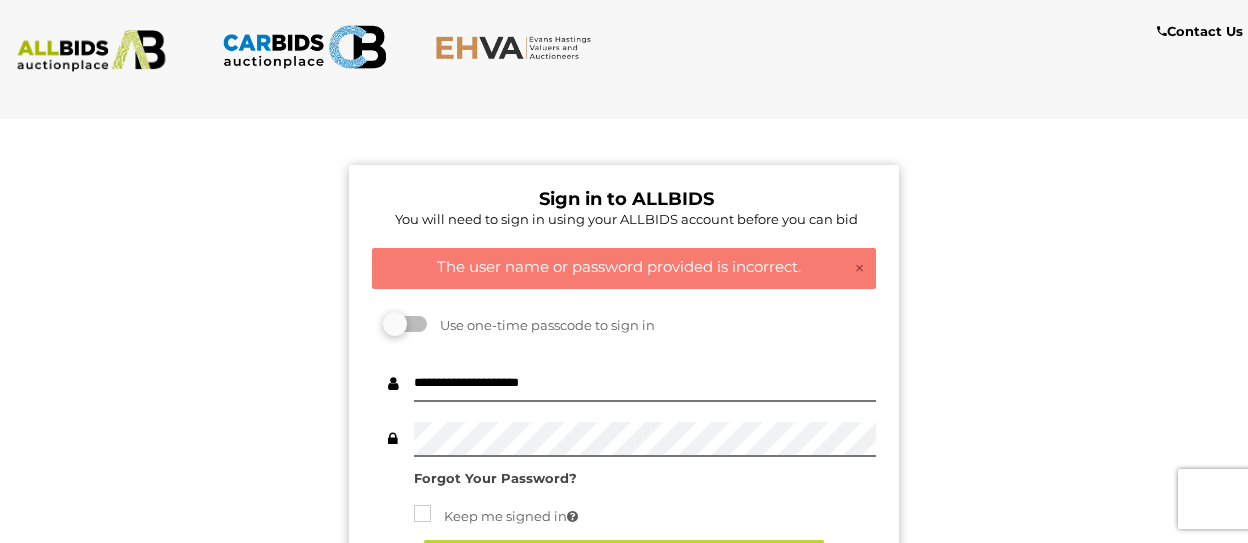 drag, startPoint x: 636, startPoint y: 365, endPoint x: 569, endPoint y: 381, distance: 68.88396 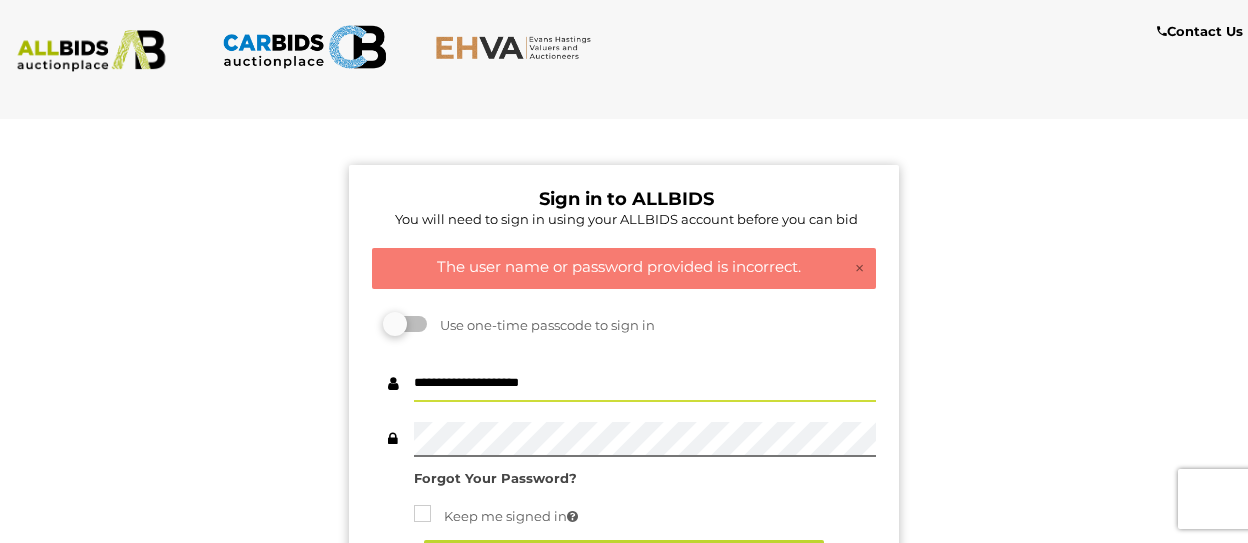 drag, startPoint x: 607, startPoint y: 386, endPoint x: 311, endPoint y: 368, distance: 296.54678 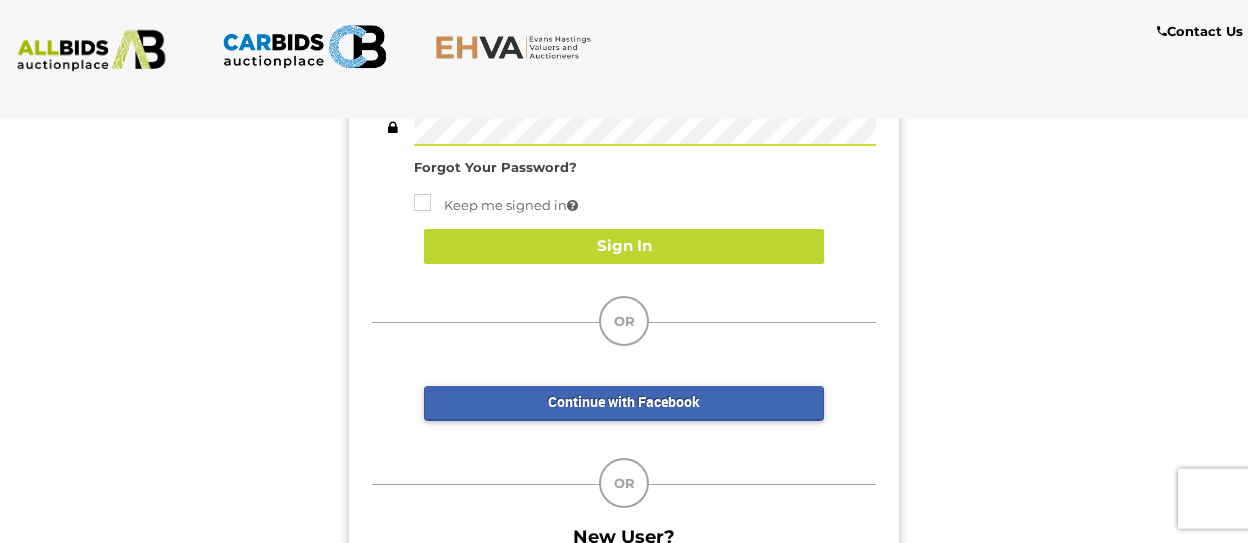 scroll, scrollTop: 312, scrollLeft: 0, axis: vertical 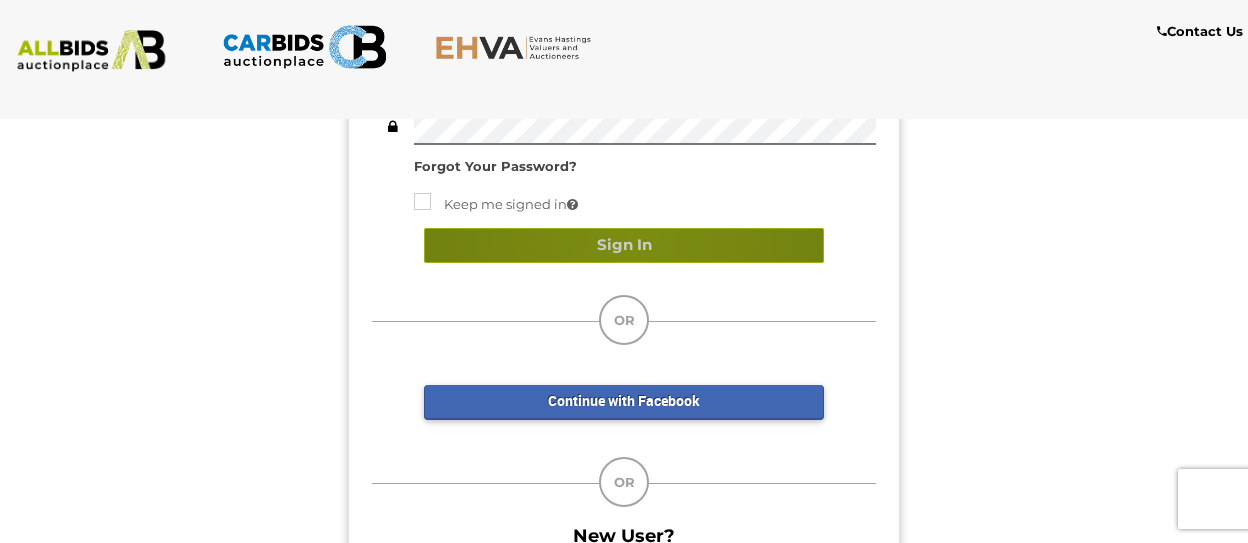 click on "Sign In" at bounding box center (624, 245) 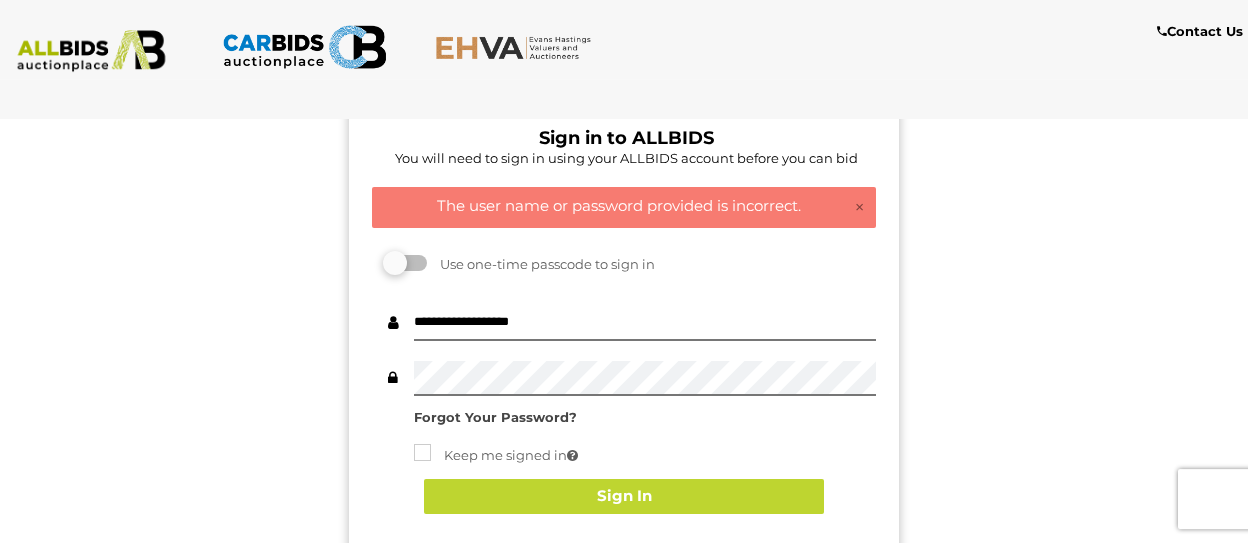 scroll, scrollTop: 104, scrollLeft: 0, axis: vertical 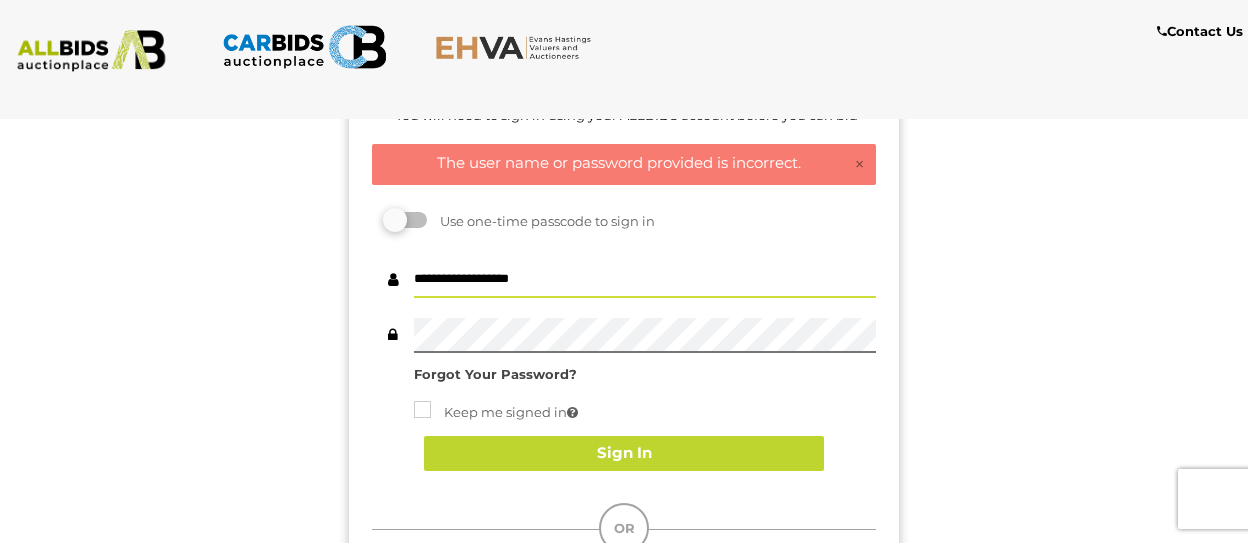drag, startPoint x: 579, startPoint y: 279, endPoint x: 109, endPoint y: 282, distance: 470.00958 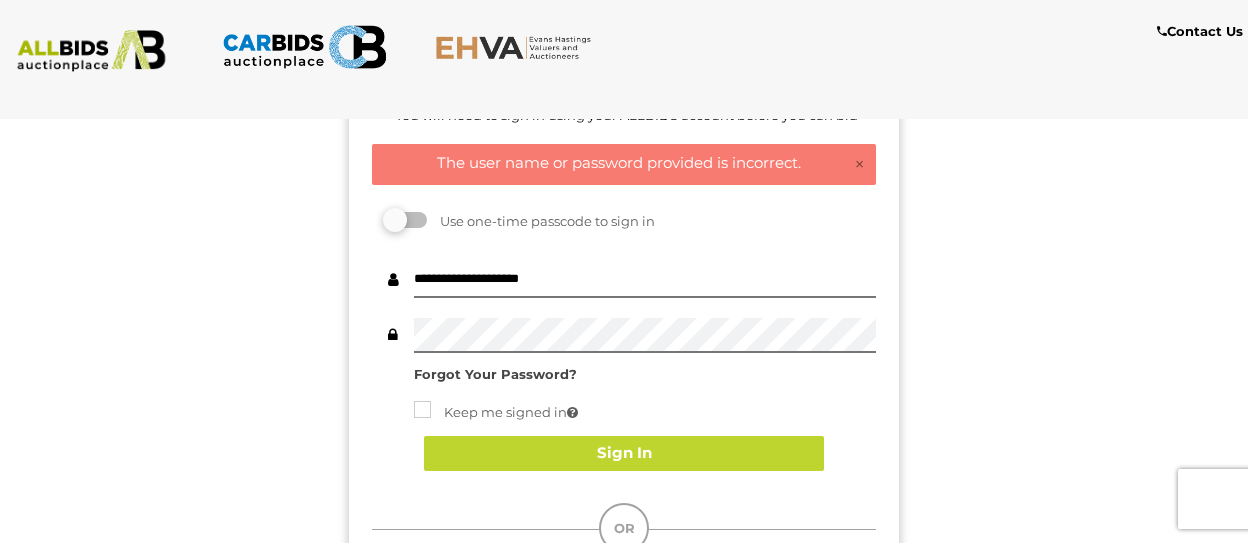 click on "Sign in to ALLBIDS
You will need to sign in using your ALLBIDS account before you can bid
×
The user name or password provided is incorrect.
Unfortunately we are unable to process your request at this moment.  Please refresh the page and try again later or  contact us  for assistance.
Use one-time passcode to sign in
Sign In OR" at bounding box center [624, 420] 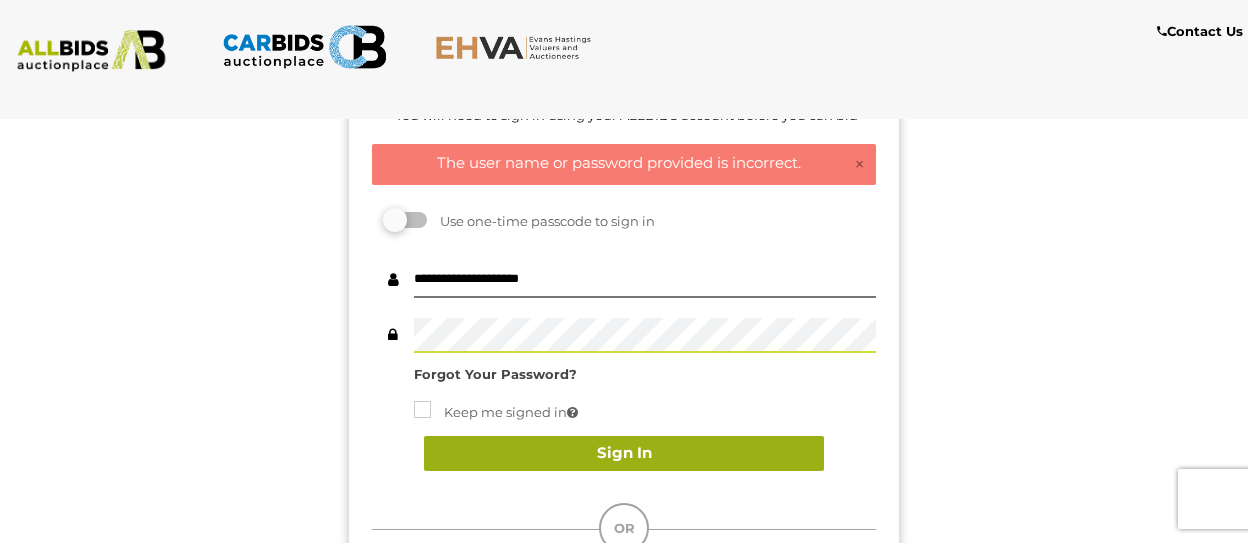 click on "Sign In" at bounding box center [624, 453] 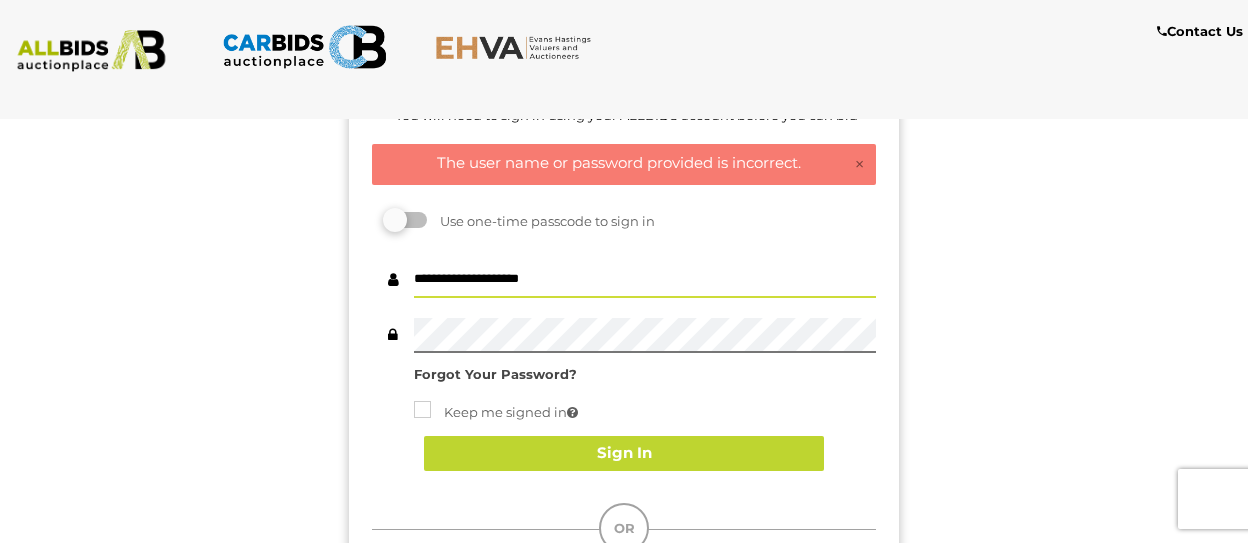drag, startPoint x: 599, startPoint y: 282, endPoint x: -6, endPoint y: 282, distance: 605 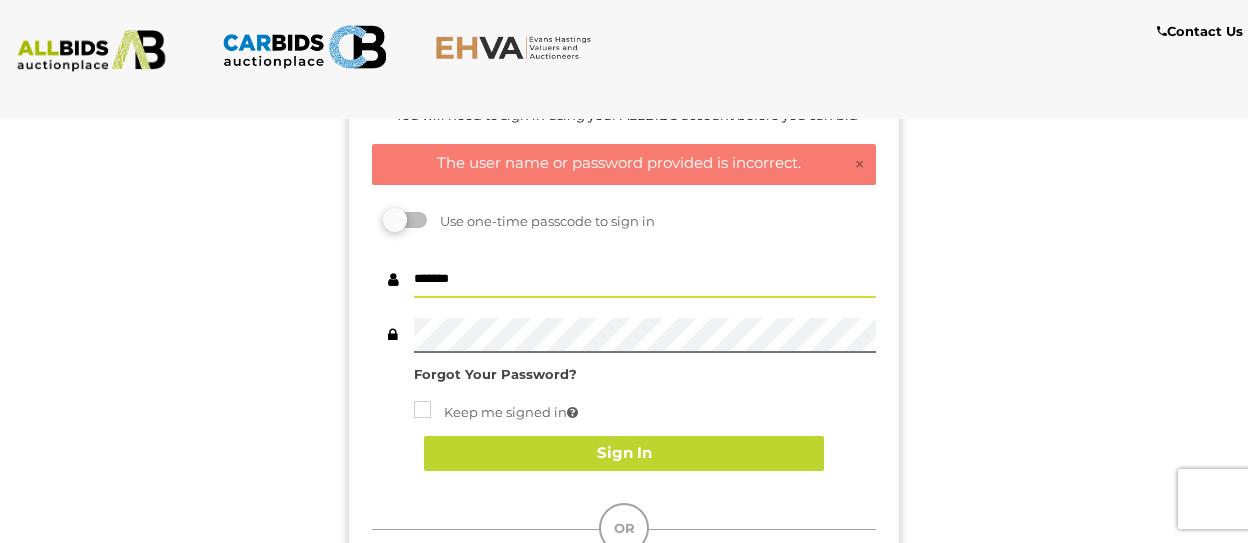 type on "*******" 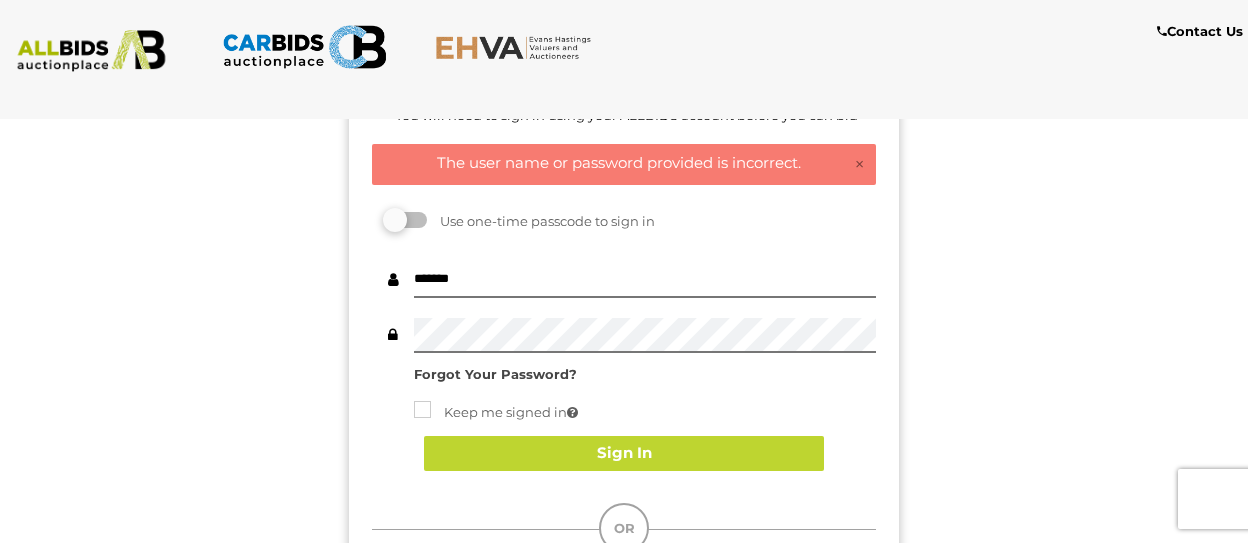 click on "Sign in to ALLBIDS
You will need to sign in using your ALLBIDS account before you can bid
×
The user name or password provided is incorrect.
Unfortunately we are unable to process your request at this moment.  Please refresh the page and try again later or  contact us  for assistance.
Use one-time passcode to sign in
******* OR" at bounding box center [624, 420] 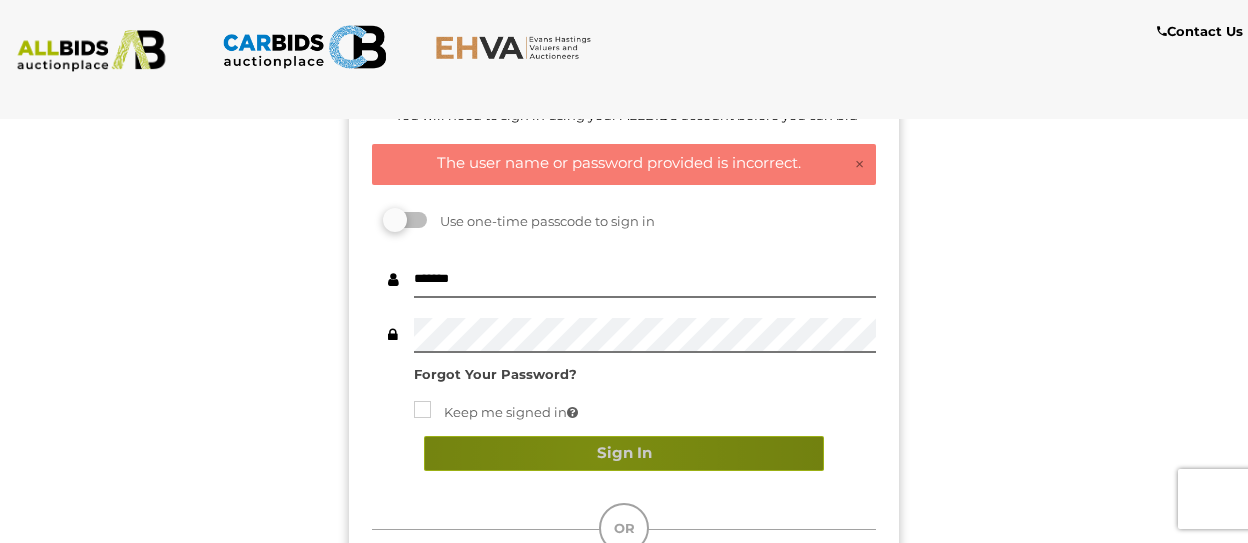click on "Sign In" at bounding box center (624, 453) 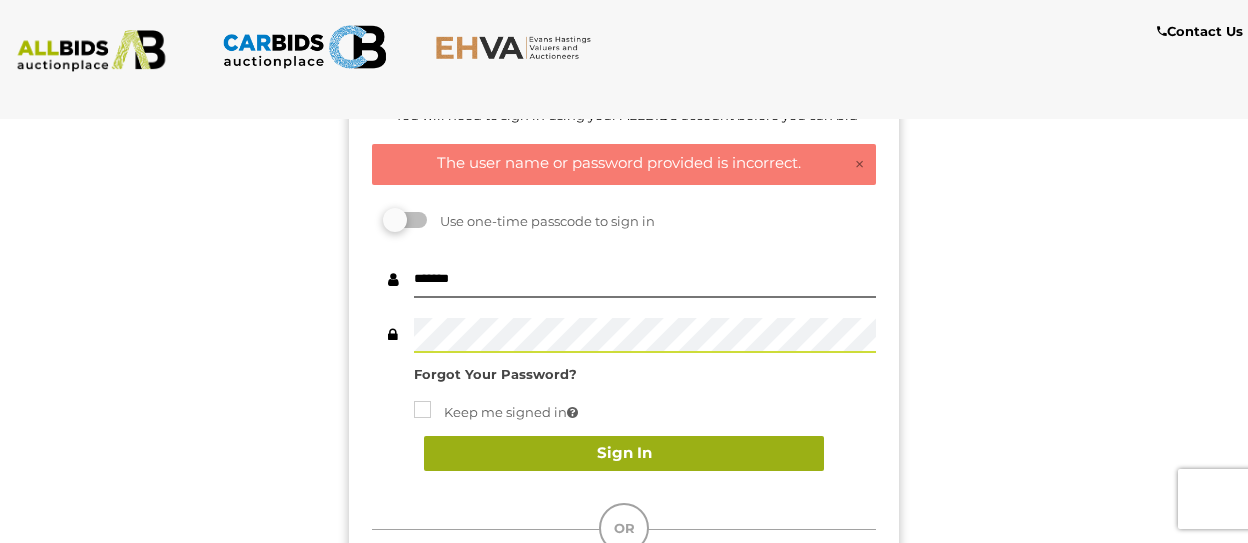 click on "Sign In" at bounding box center [624, 453] 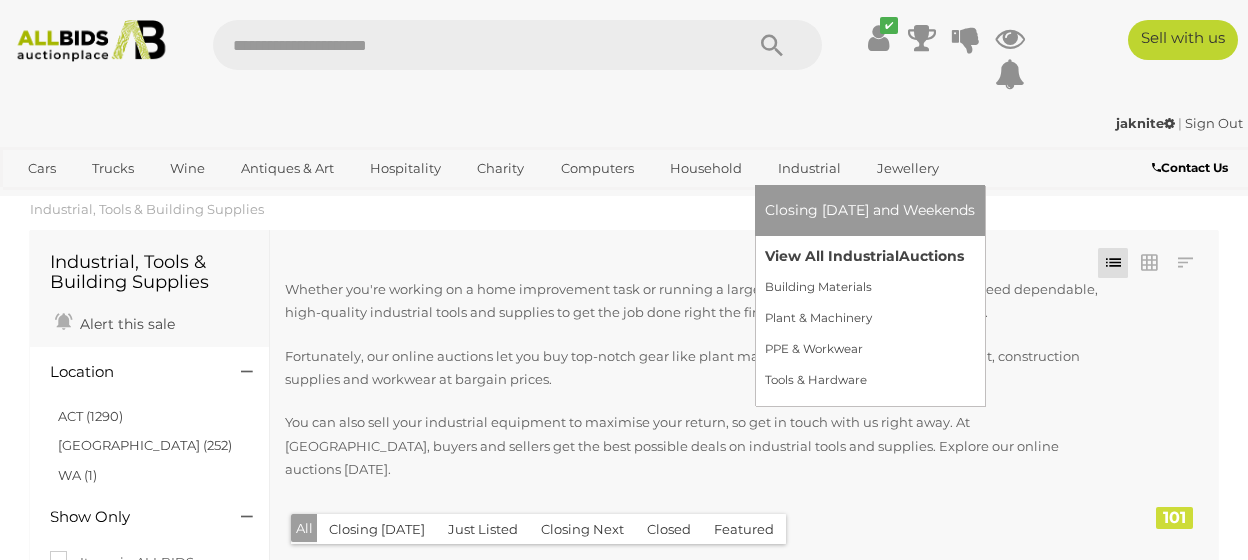 scroll, scrollTop: 0, scrollLeft: 0, axis: both 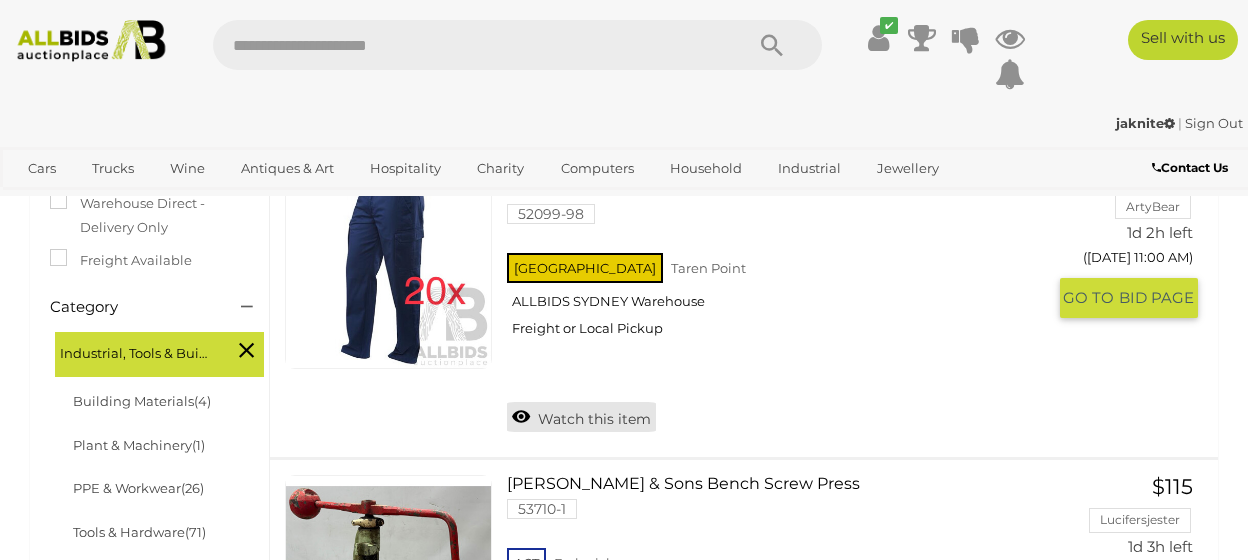 click on "Watch this item" at bounding box center [581, 417] 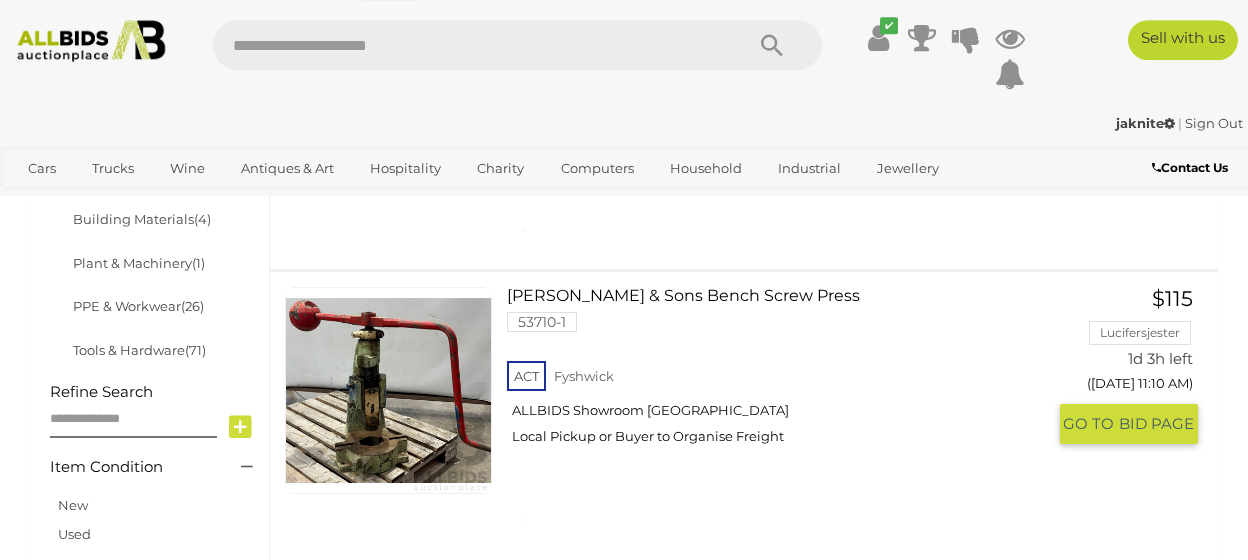scroll, scrollTop: 624, scrollLeft: 0, axis: vertical 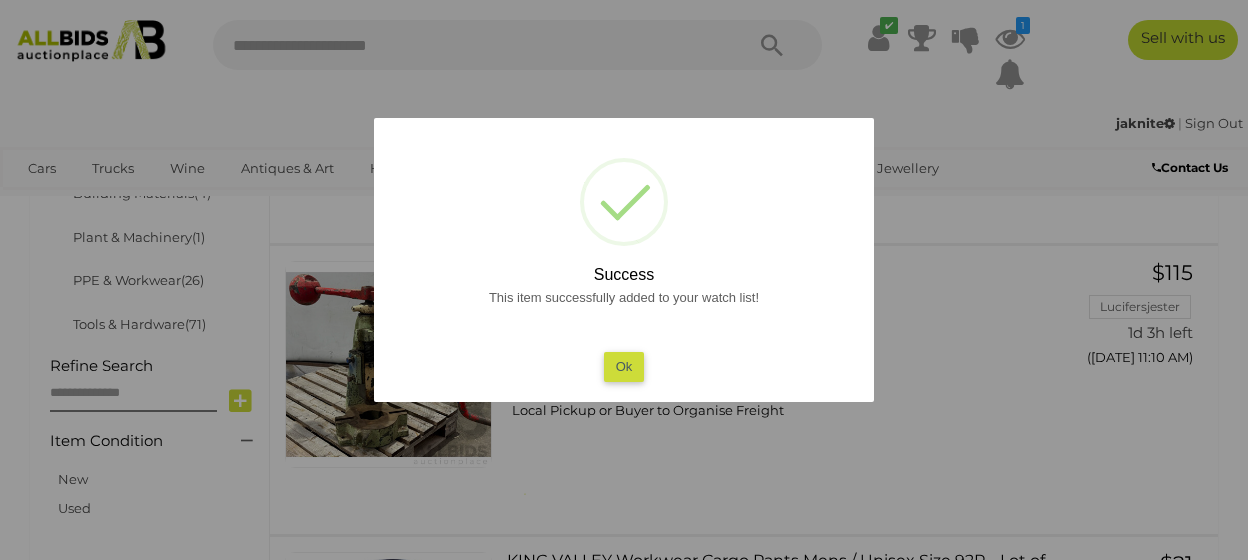 click on "Ok" at bounding box center (624, 366) 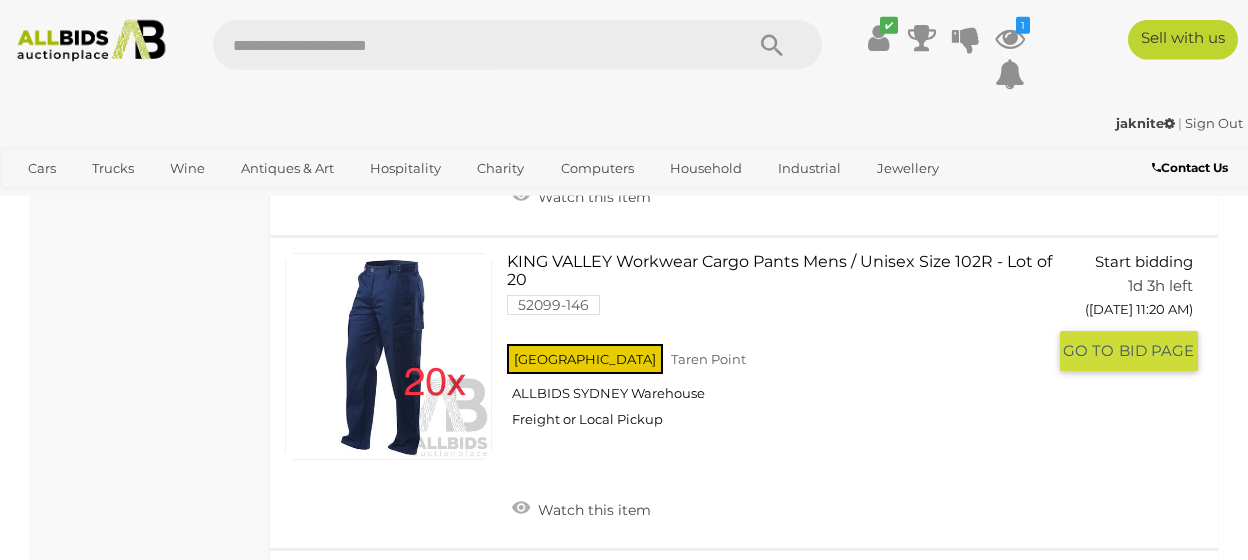 scroll, scrollTop: 1248, scrollLeft: 0, axis: vertical 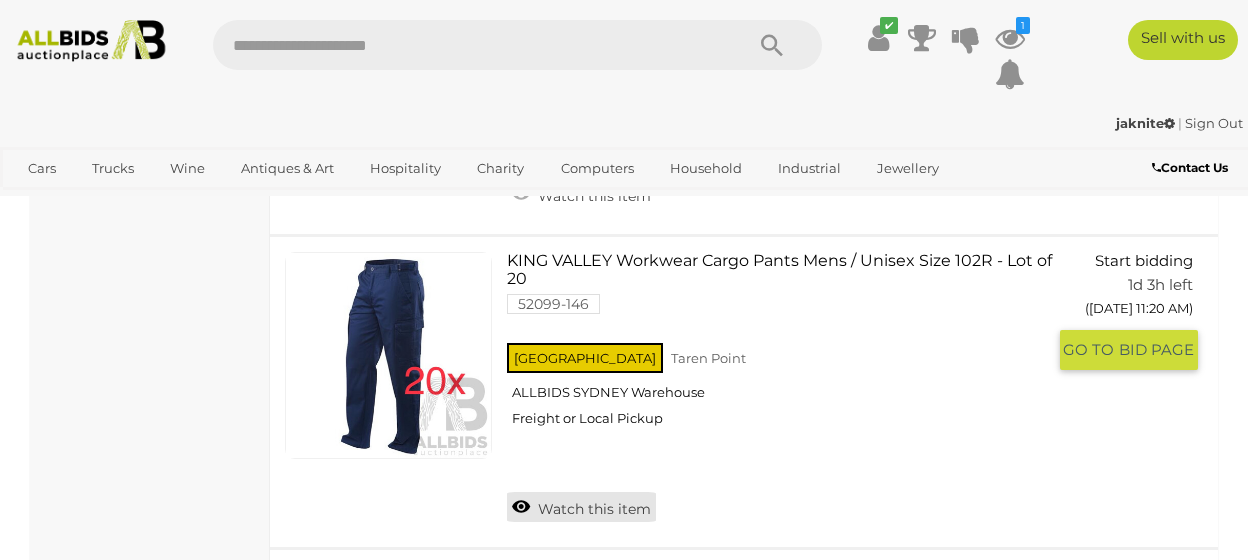 click on "Watch this item" at bounding box center [581, 507] 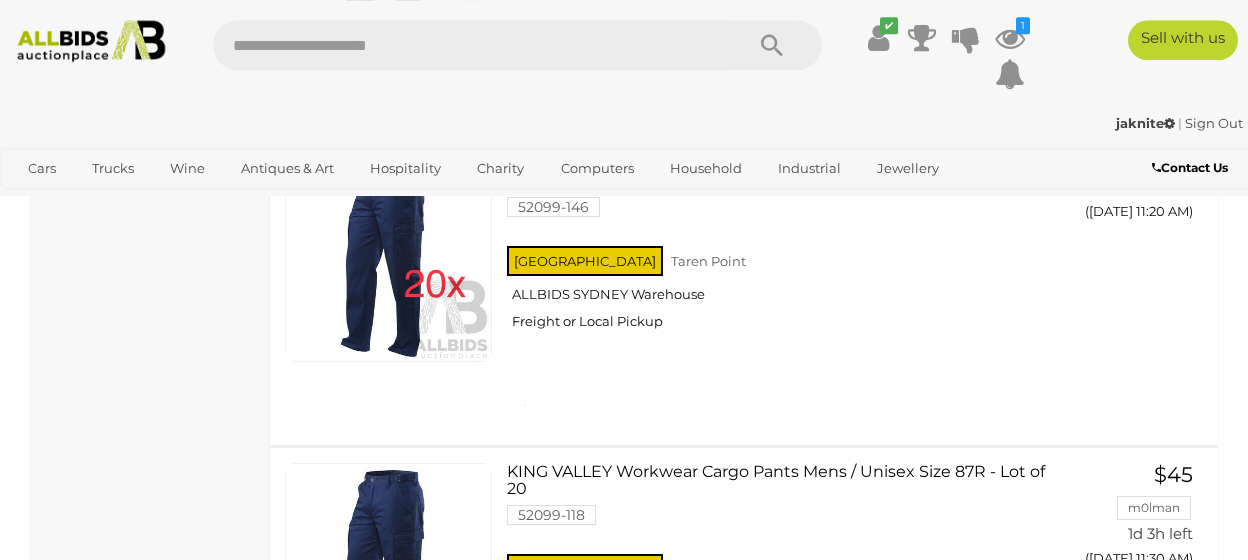 scroll, scrollTop: 1352, scrollLeft: 0, axis: vertical 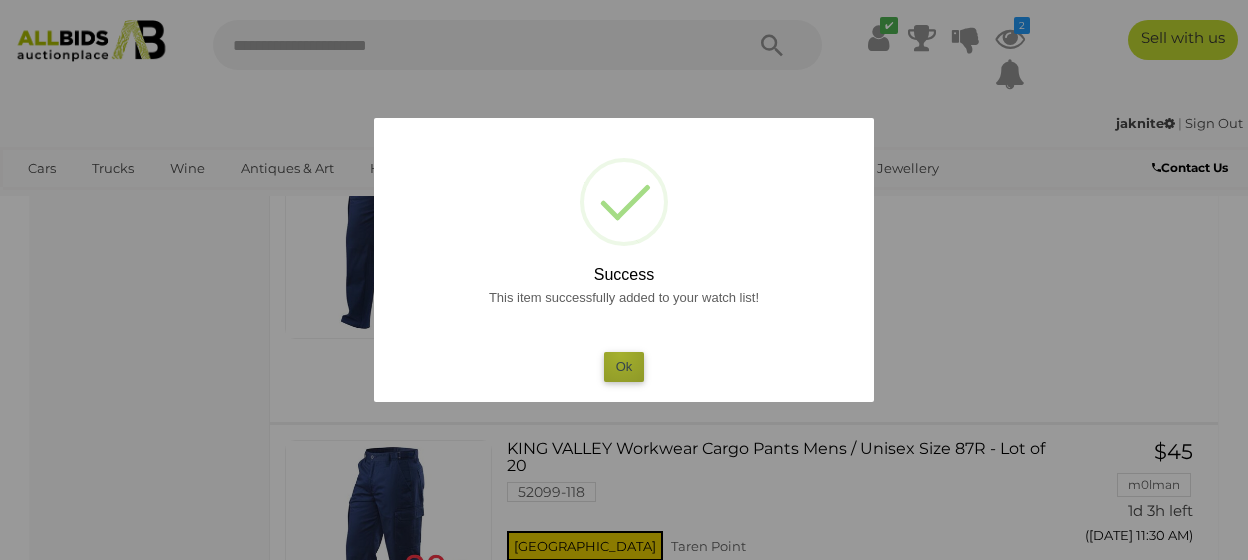 click on "Ok" at bounding box center [624, 366] 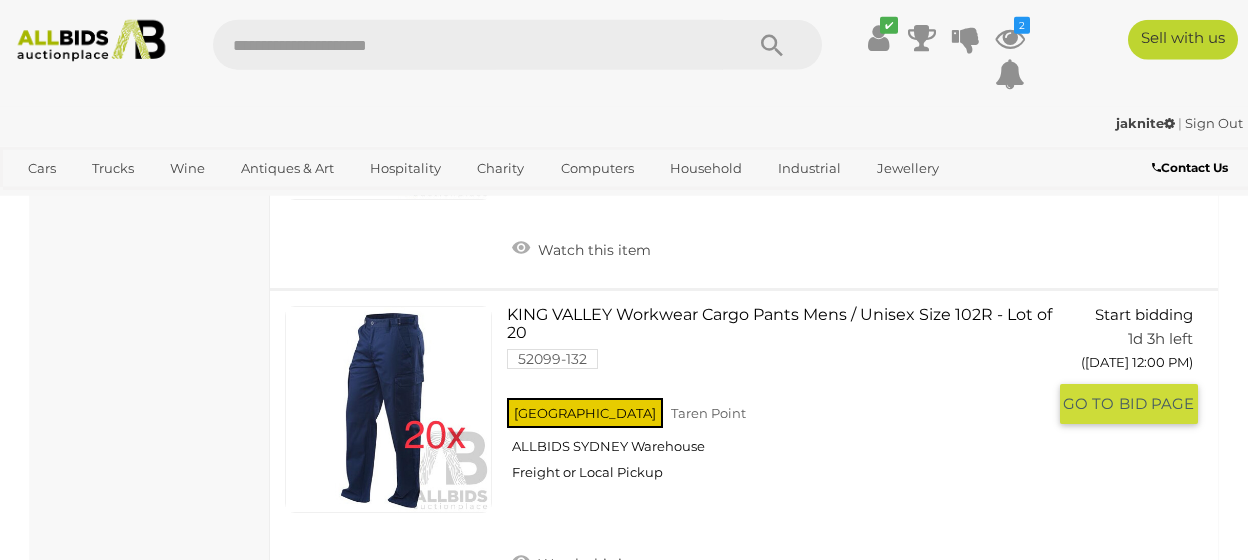 scroll, scrollTop: 2496, scrollLeft: 0, axis: vertical 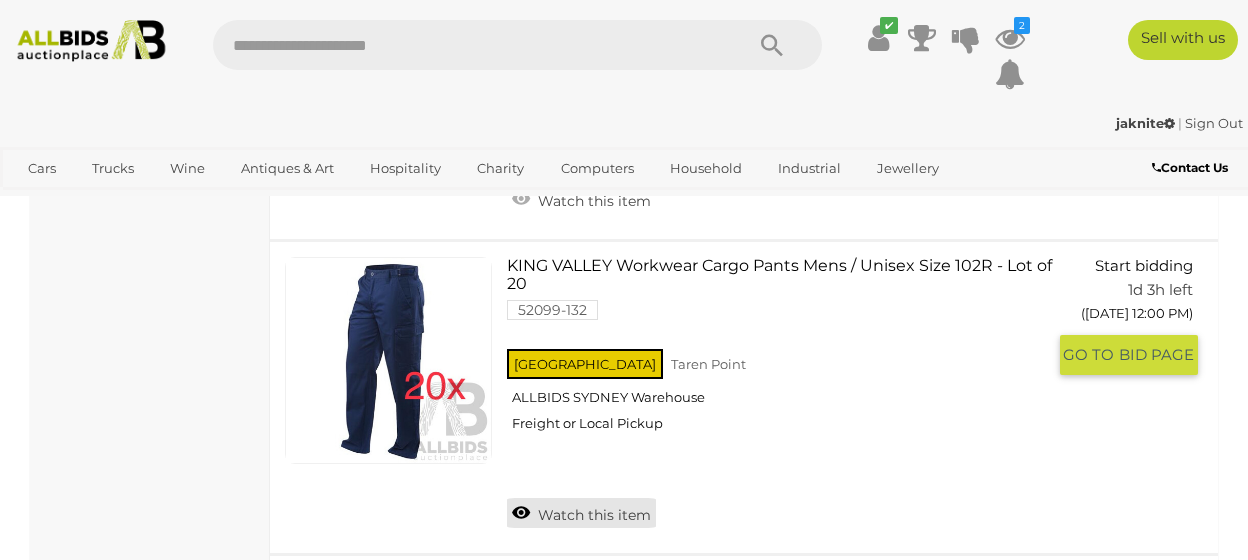 click on "Watch this item" at bounding box center [581, 513] 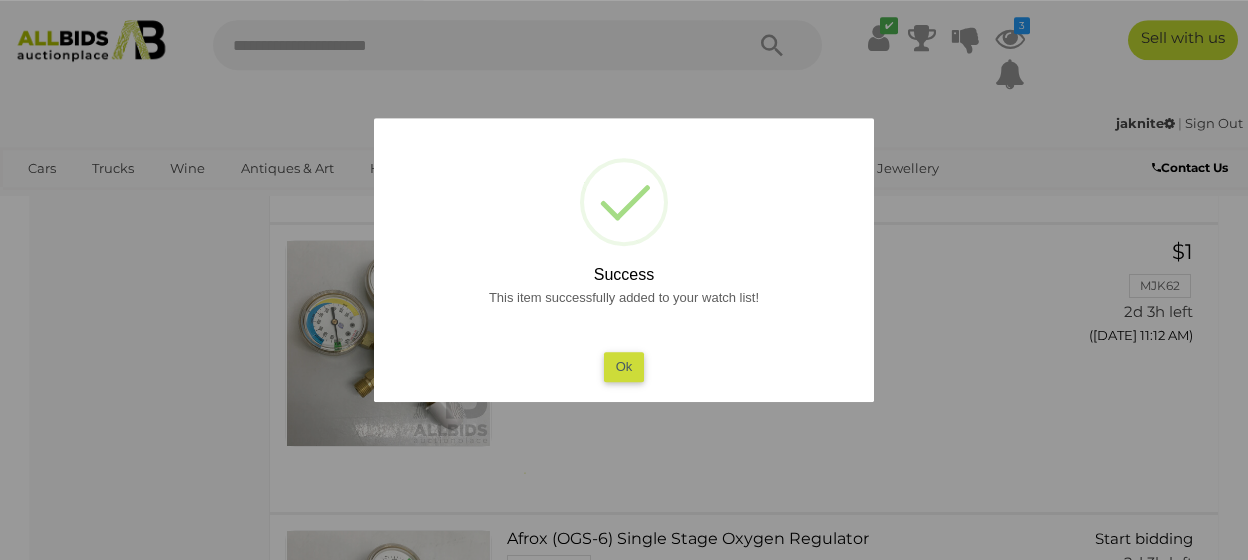 scroll, scrollTop: 2808, scrollLeft: 0, axis: vertical 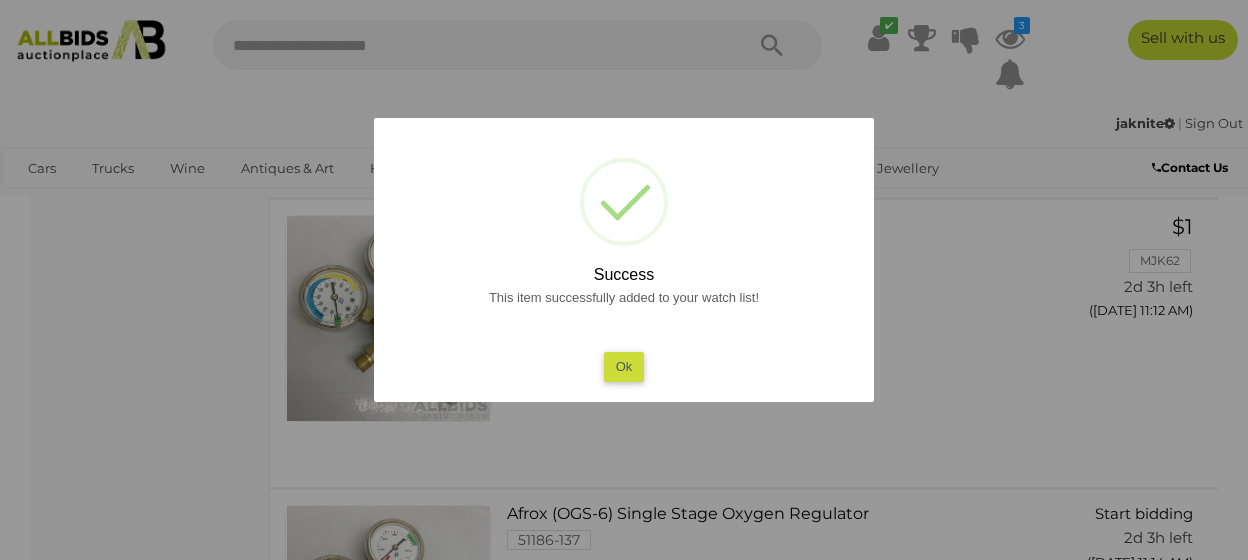 click on "Ok" at bounding box center [624, 366] 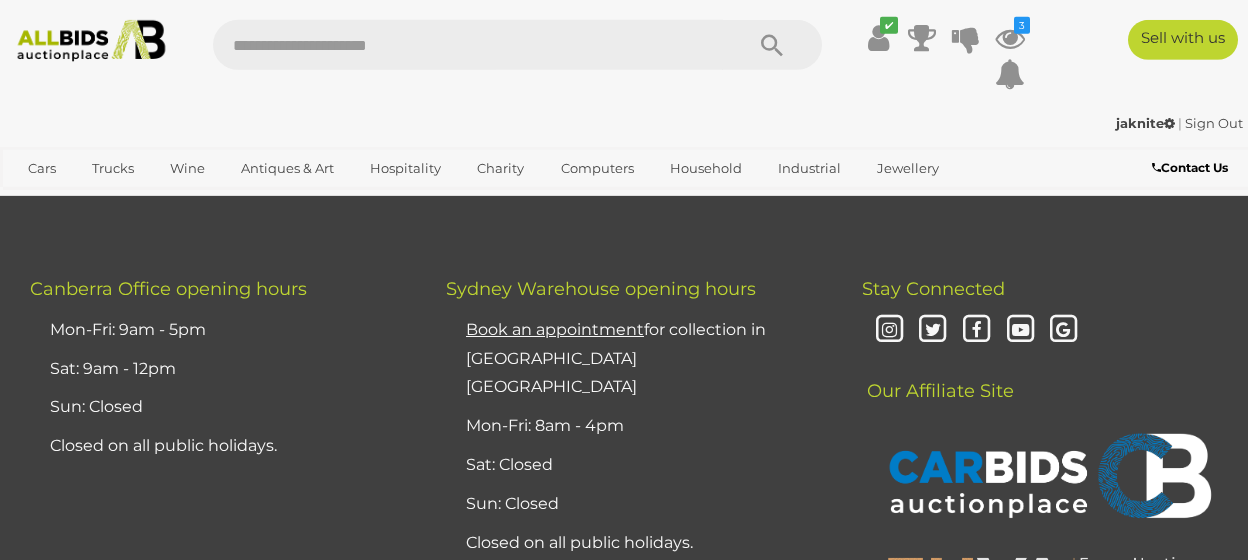 scroll, scrollTop: 15496, scrollLeft: 0, axis: vertical 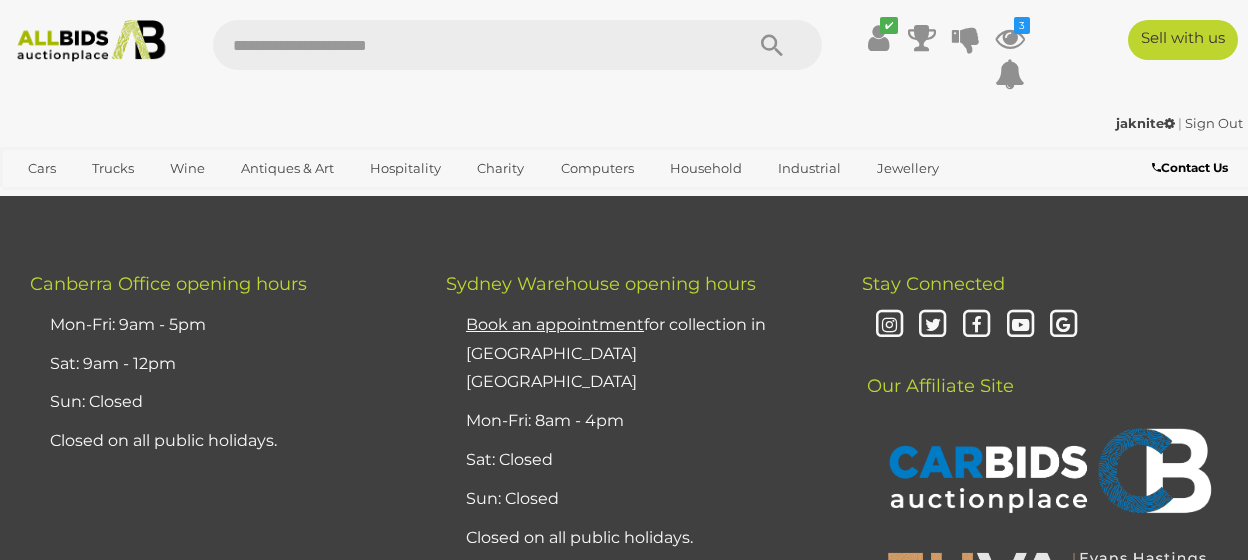 click on "2" at bounding box center (403, 95) 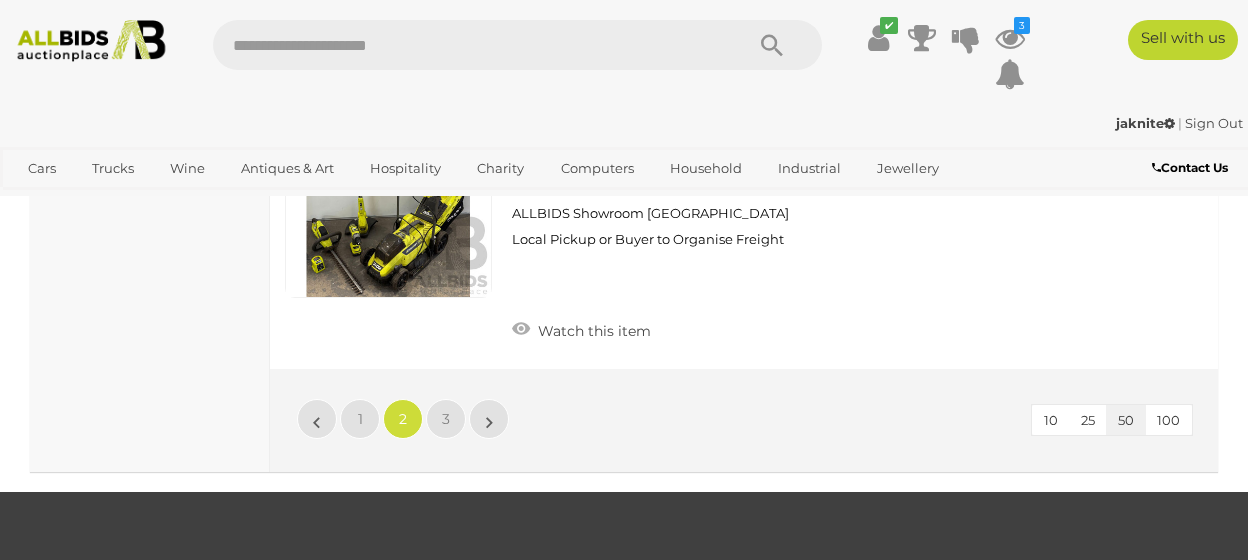scroll, scrollTop: 15415, scrollLeft: 0, axis: vertical 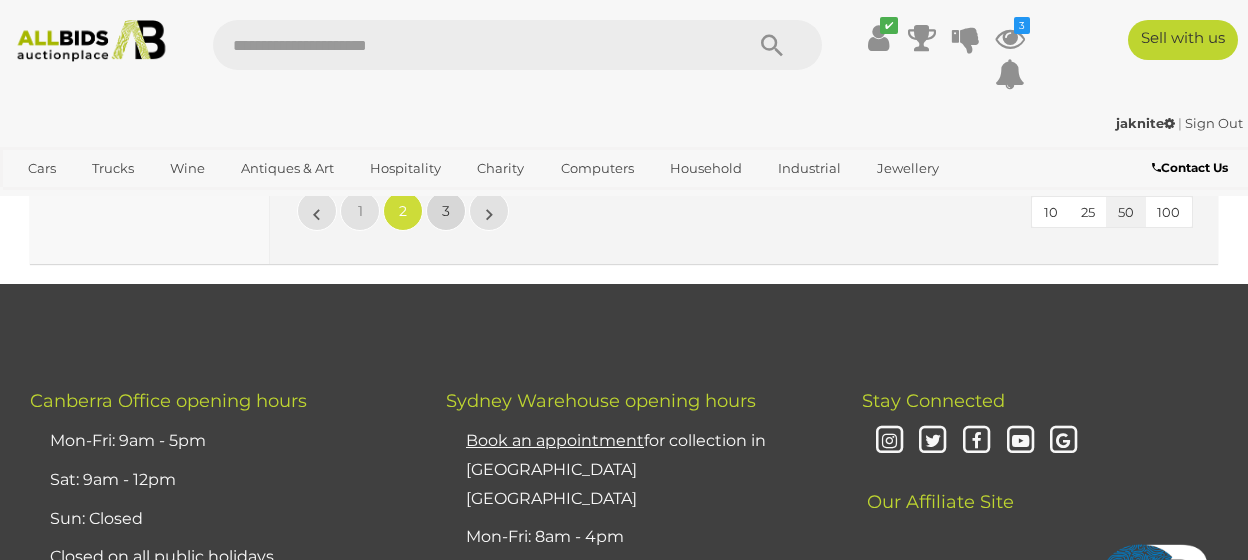 click on "3" at bounding box center [446, 211] 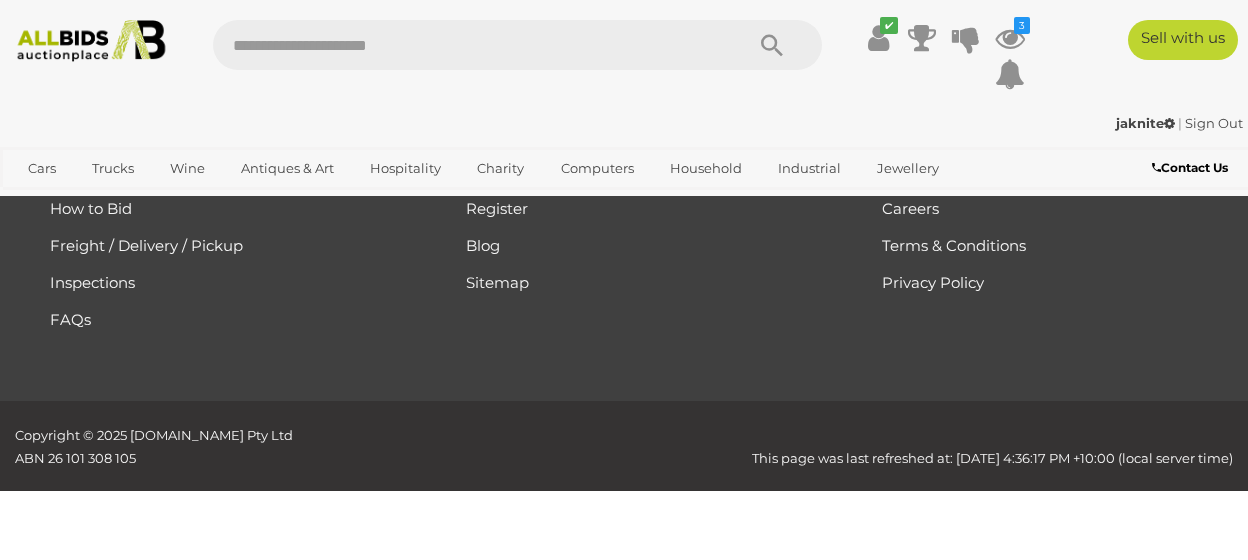scroll, scrollTop: 335, scrollLeft: 0, axis: vertical 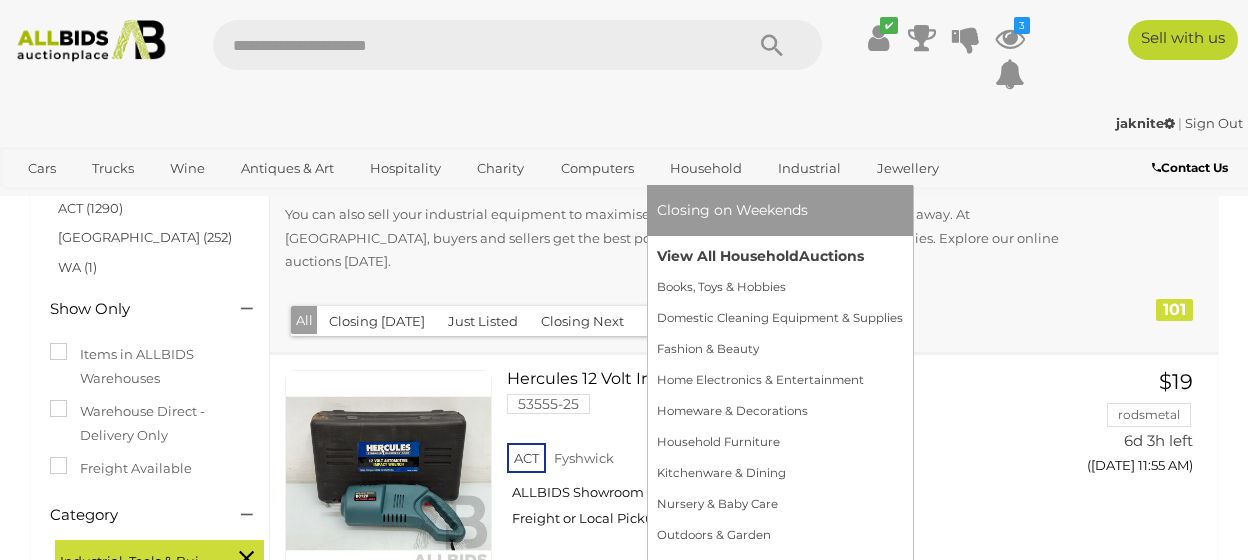 click on "View All Household  Auctions" at bounding box center [780, 256] 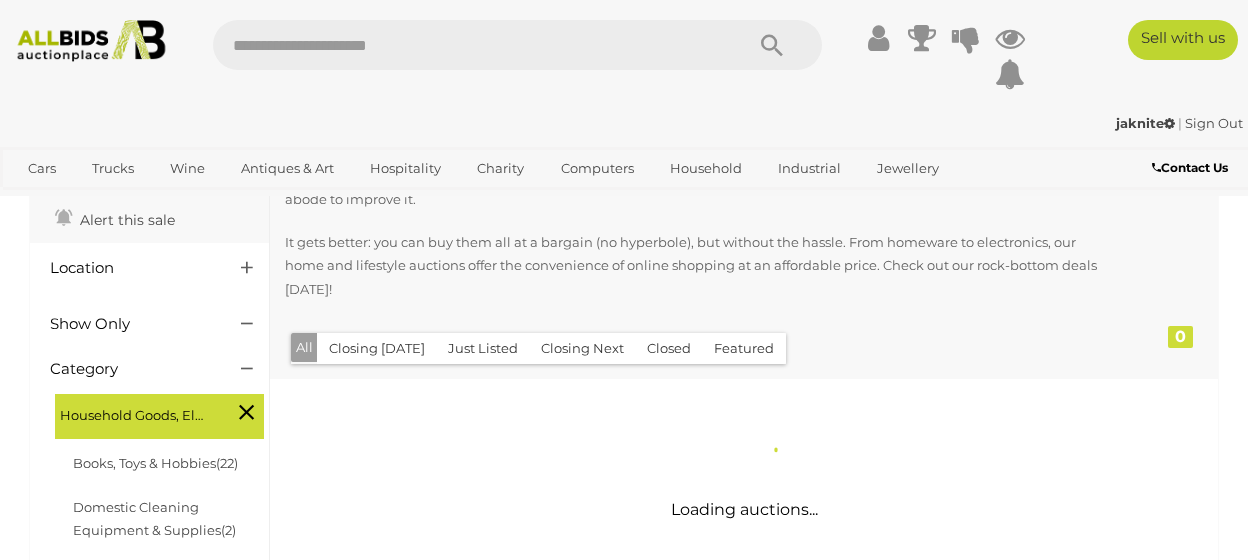 scroll, scrollTop: 104, scrollLeft: 0, axis: vertical 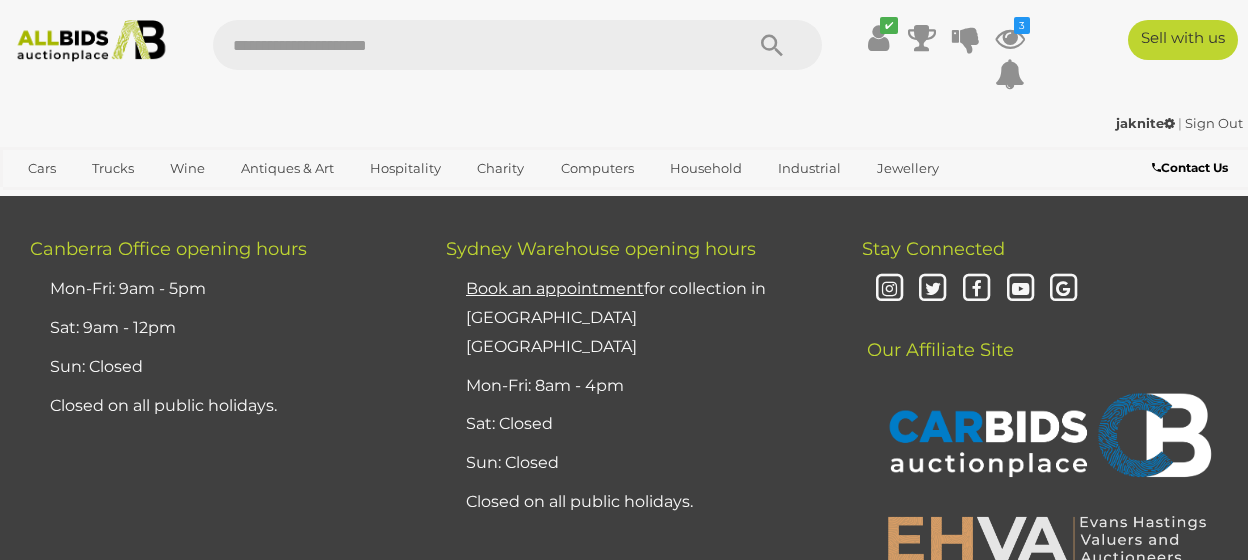 click on "2" at bounding box center (403, 59) 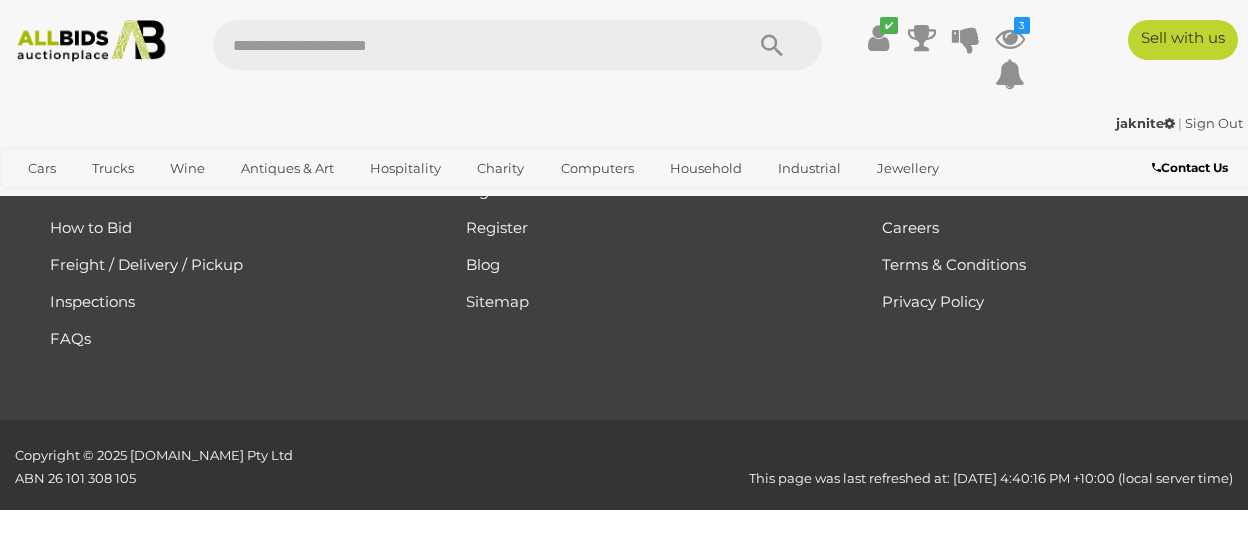 scroll, scrollTop: 315, scrollLeft: 0, axis: vertical 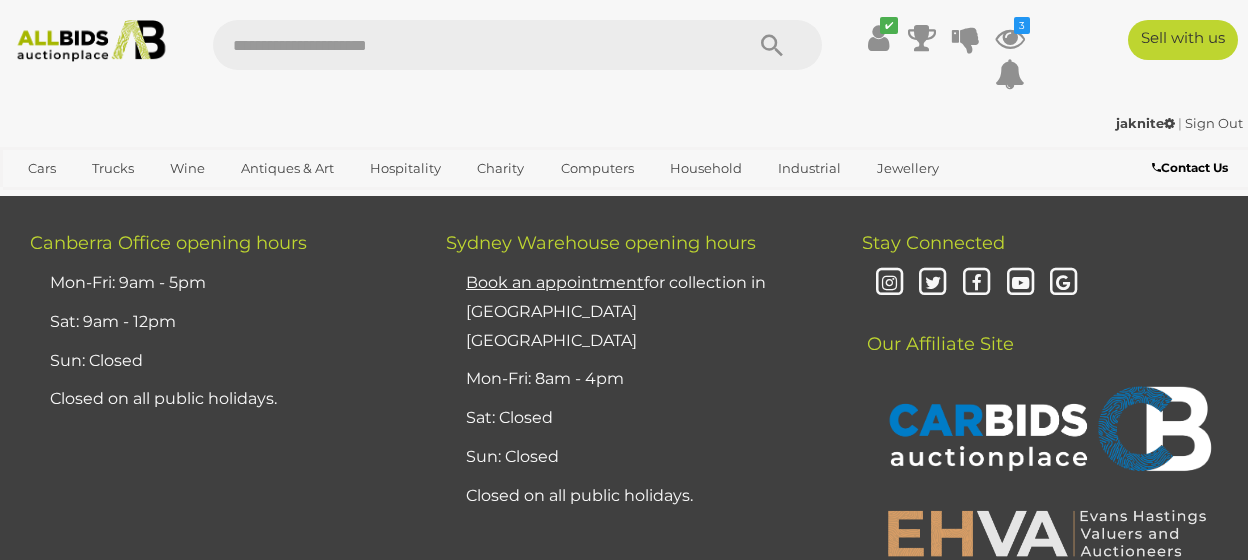 click on "3" at bounding box center [446, 53] 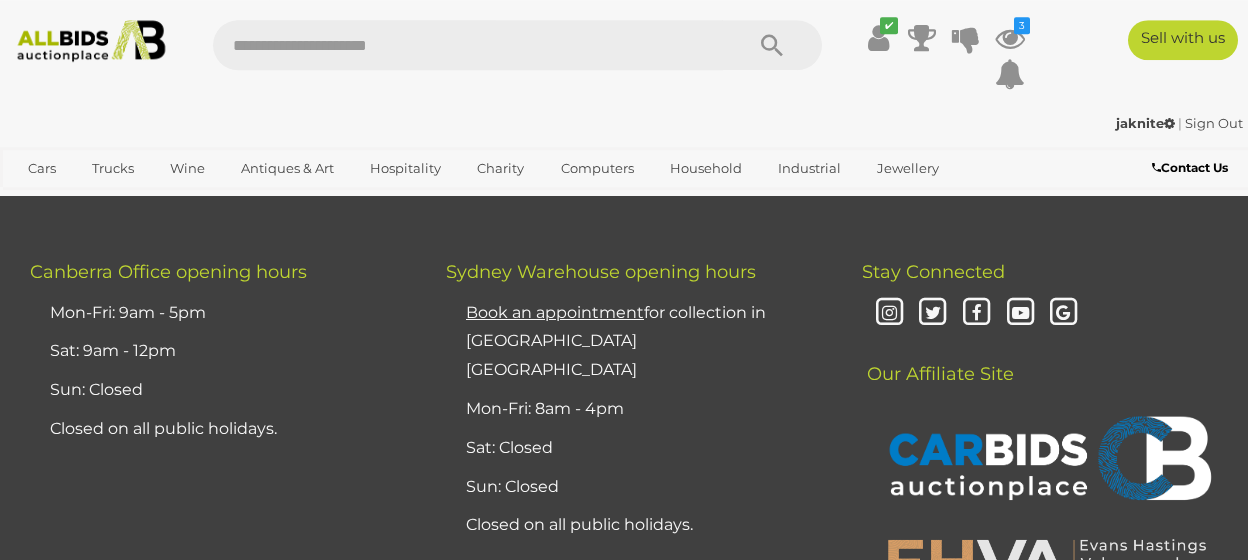 scroll, scrollTop: 15707, scrollLeft: 0, axis: vertical 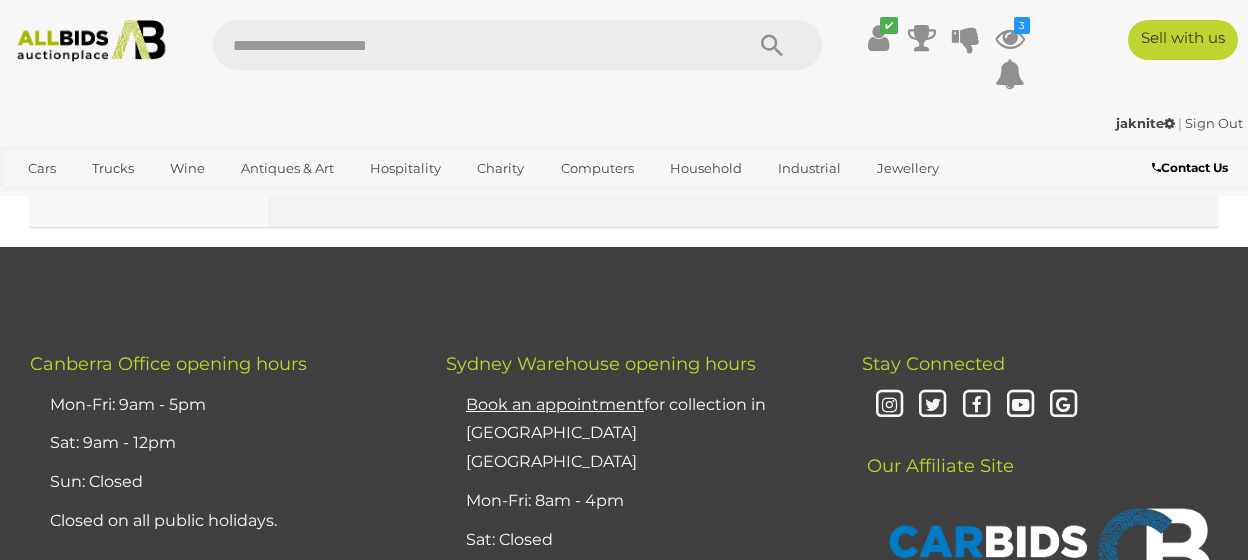 click on "3" at bounding box center (446, 174) 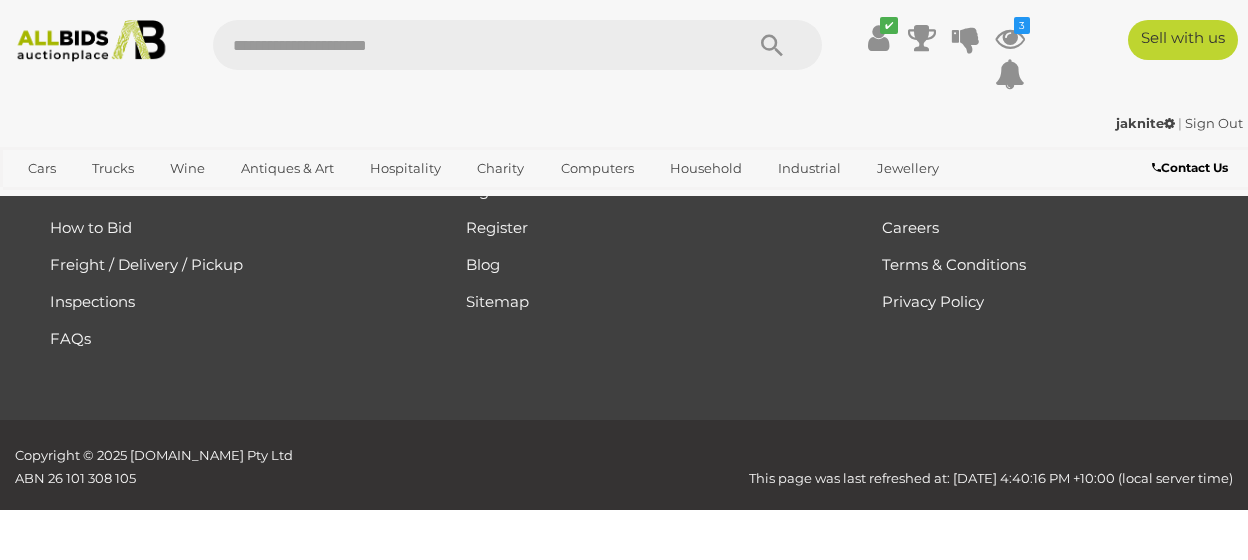 scroll, scrollTop: 315, scrollLeft: 0, axis: vertical 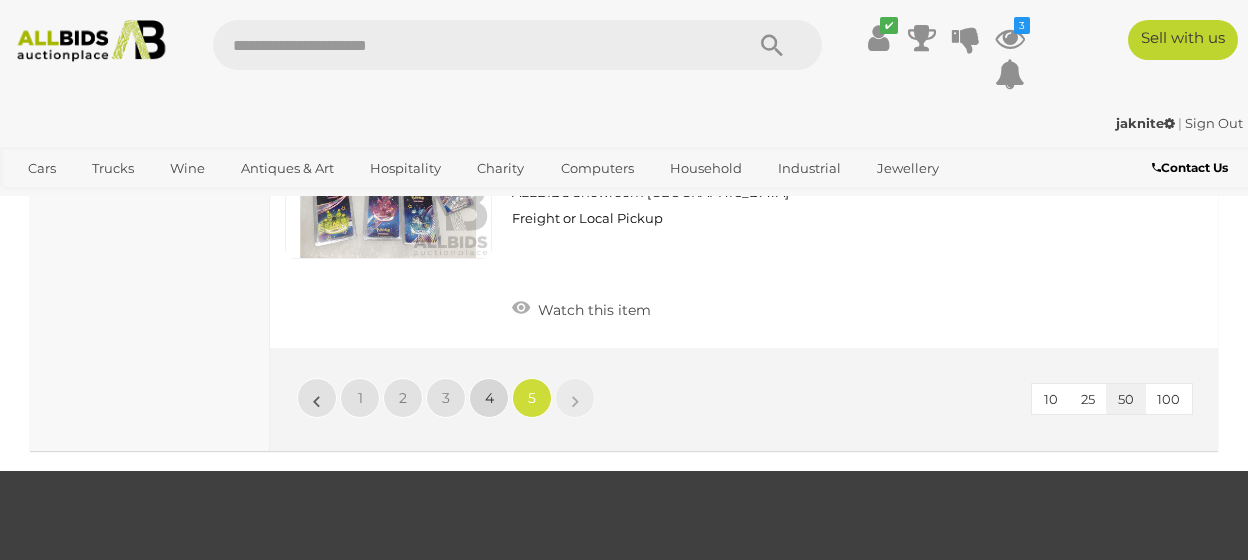 click on "4" at bounding box center [489, 398] 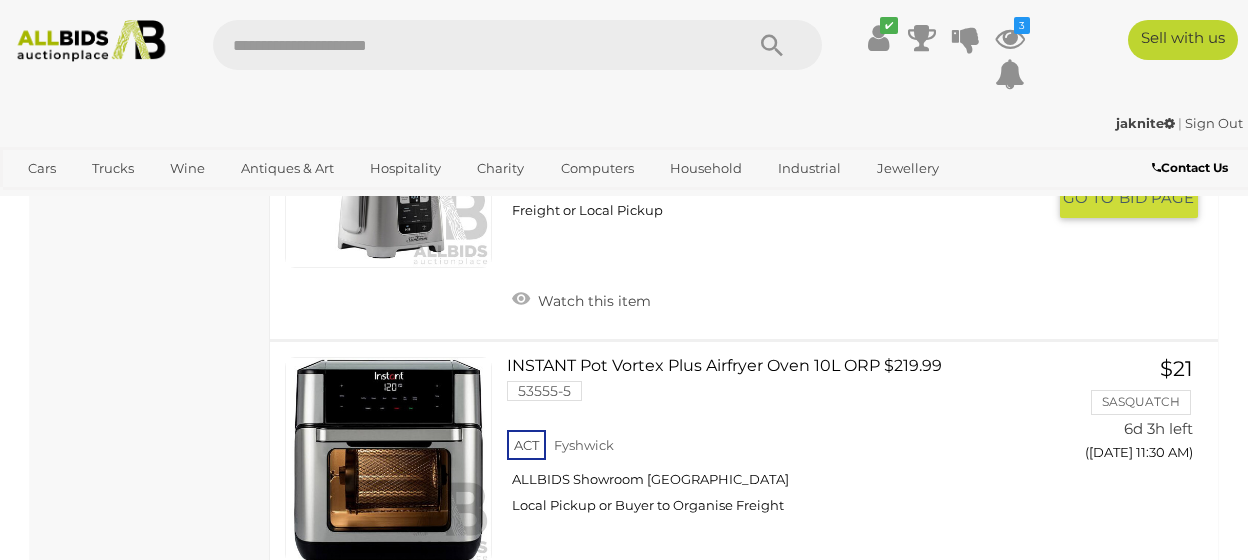 scroll, scrollTop: 13731, scrollLeft: 0, axis: vertical 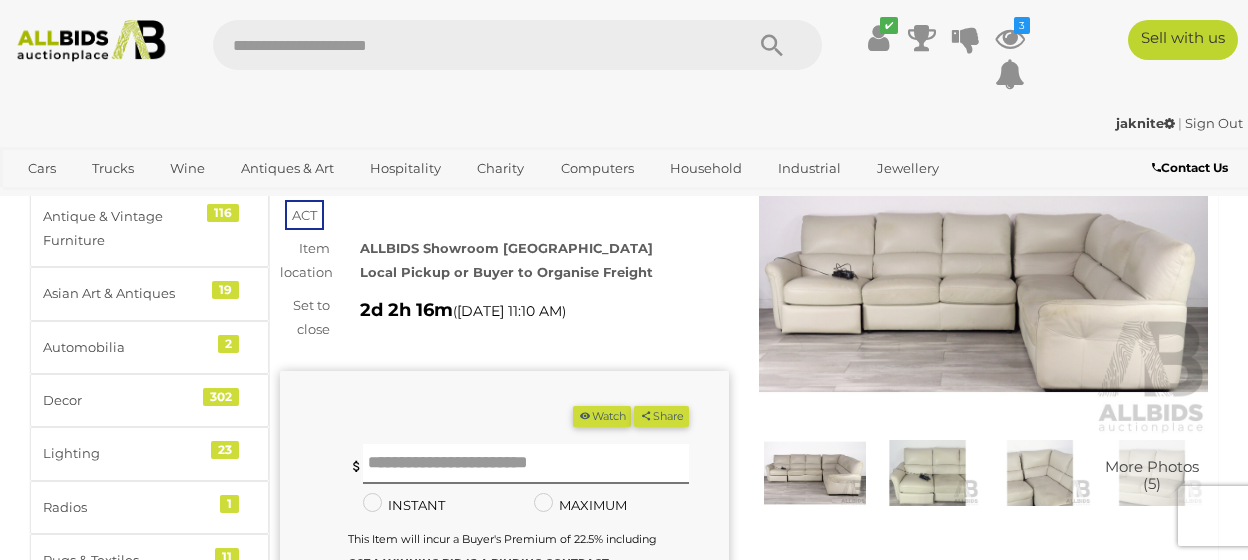 click at bounding box center (983, 290) 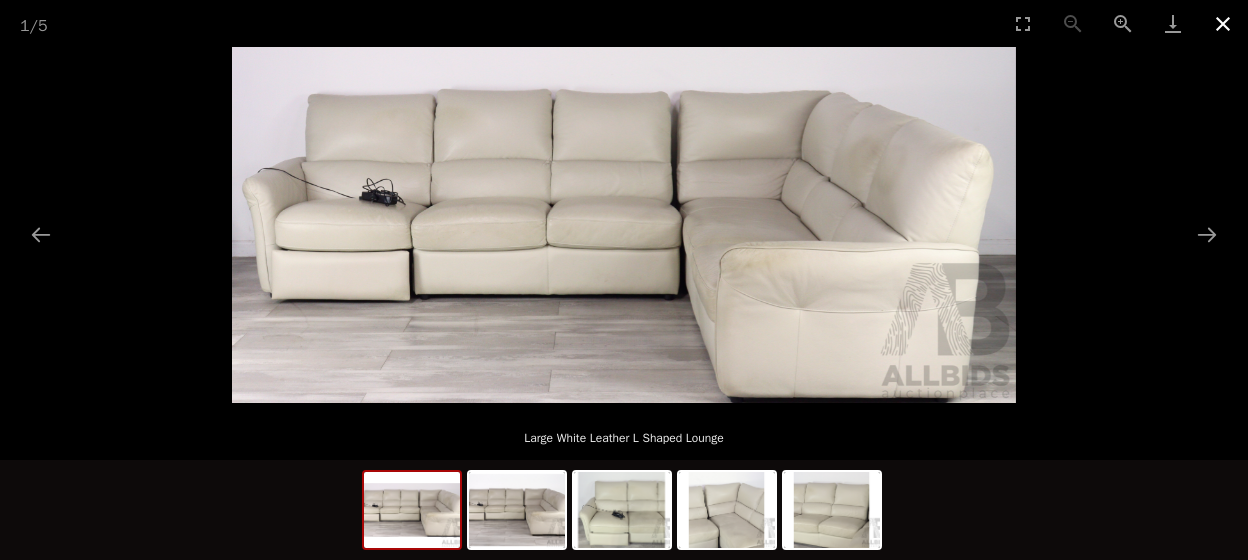 click at bounding box center [1223, 23] 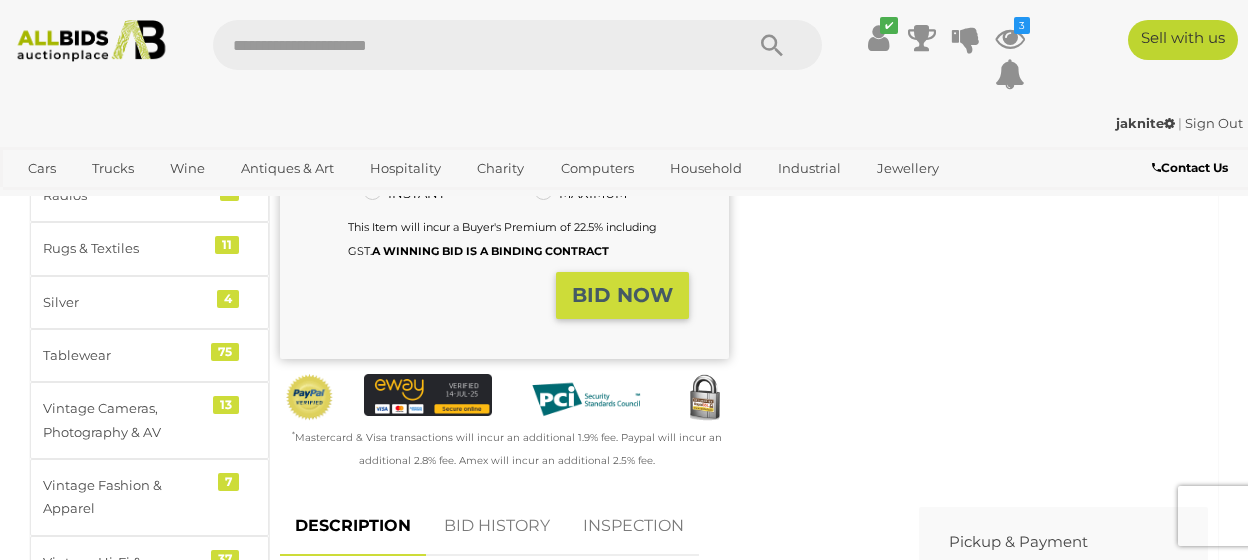 scroll, scrollTop: 104, scrollLeft: 0, axis: vertical 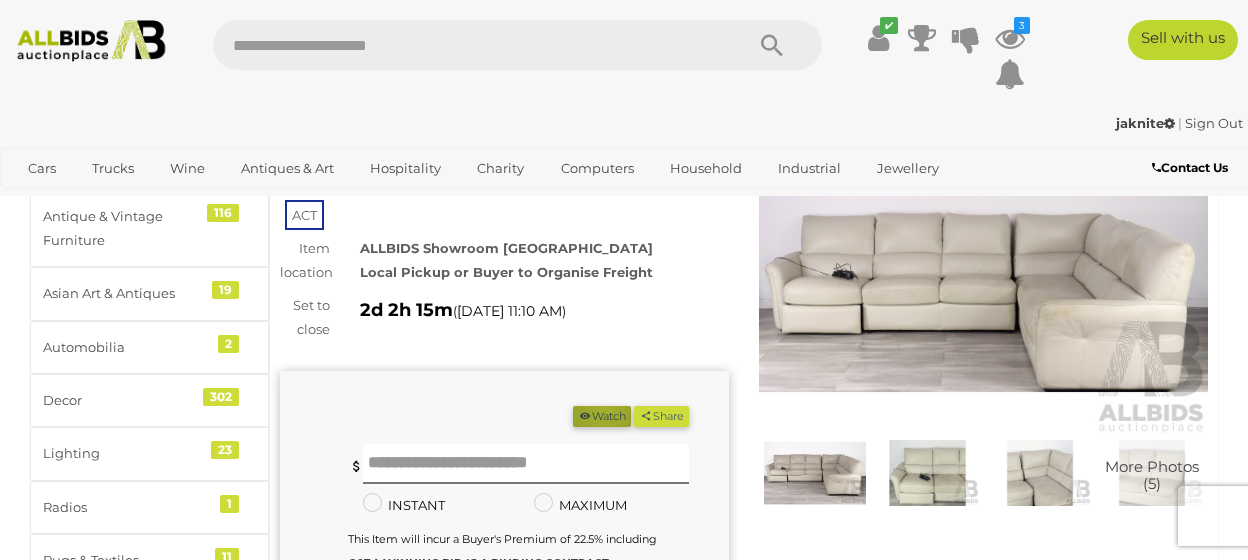 click on "Watch" at bounding box center (602, 416) 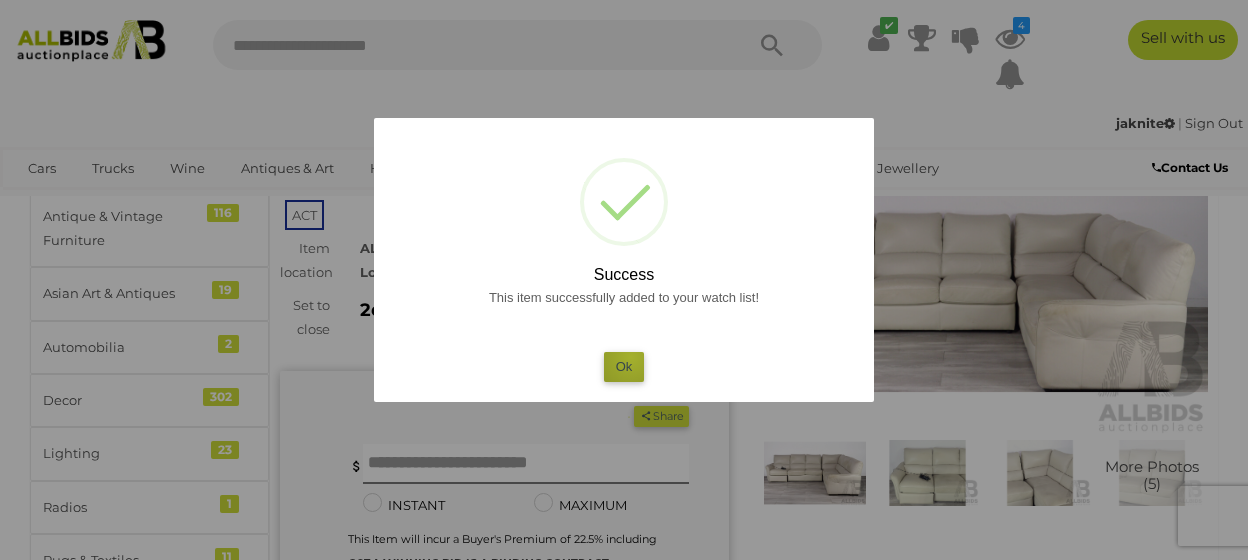 click on "Ok" at bounding box center [624, 366] 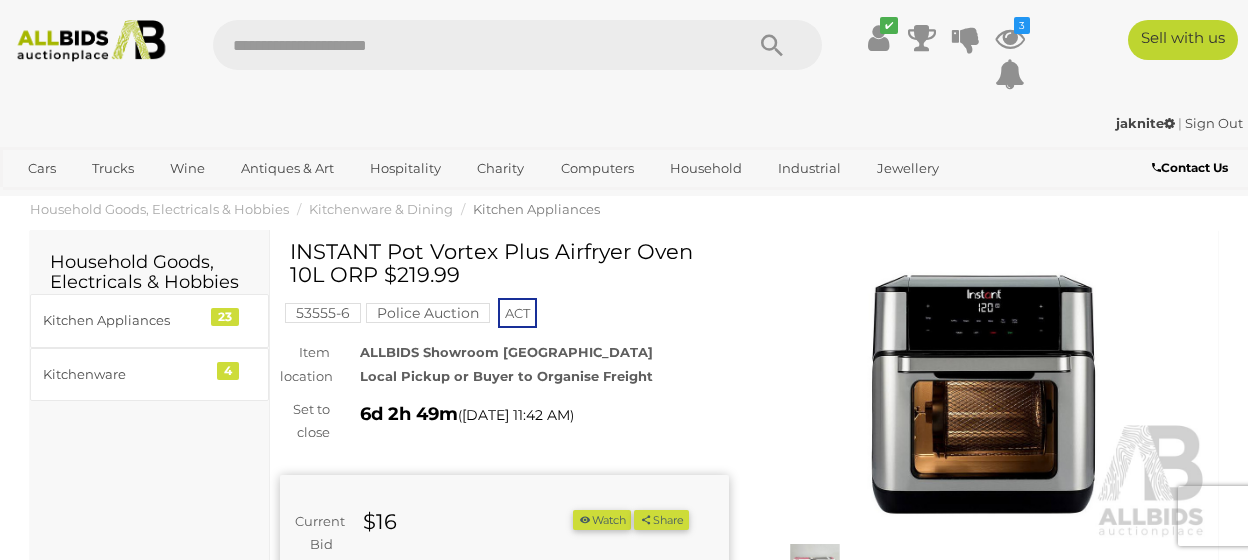 scroll, scrollTop: 0, scrollLeft: 0, axis: both 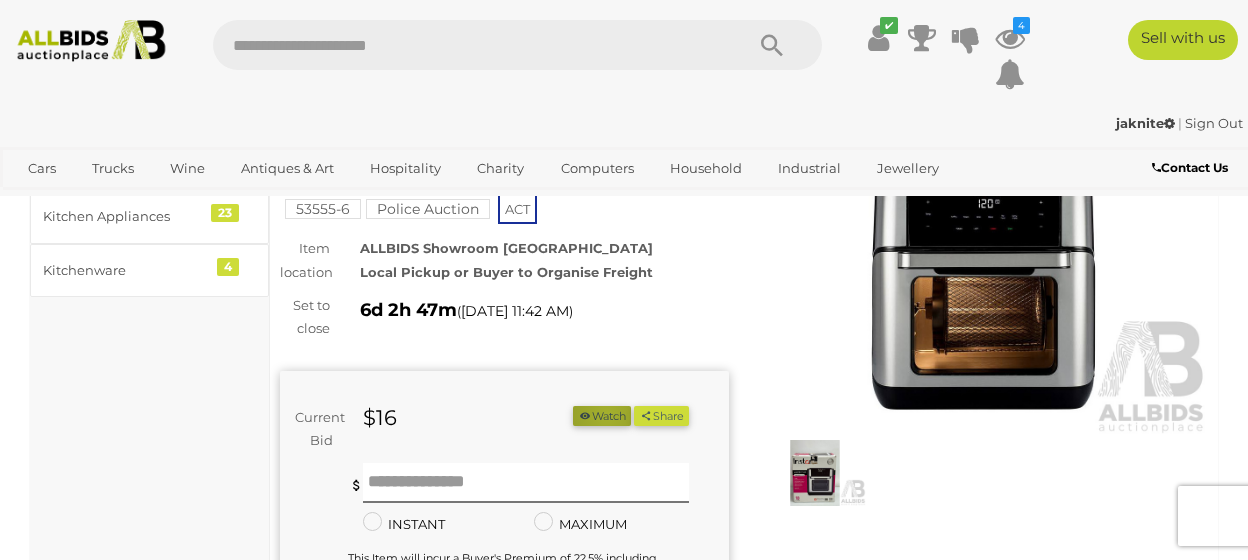 click on "Watch" at bounding box center (602, 416) 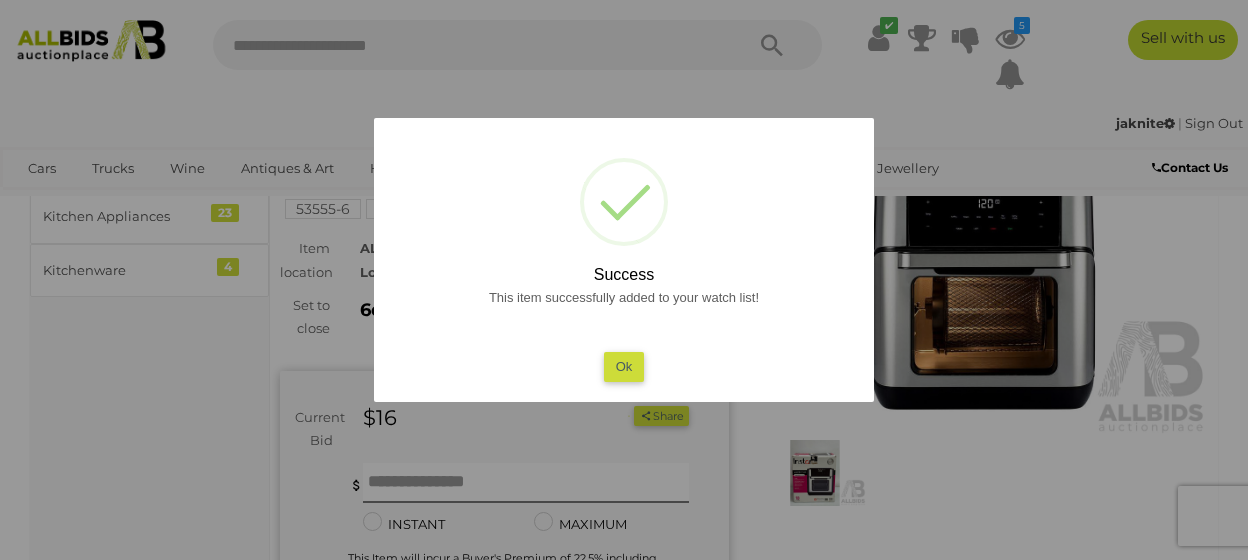 click on "Ok" at bounding box center [624, 366] 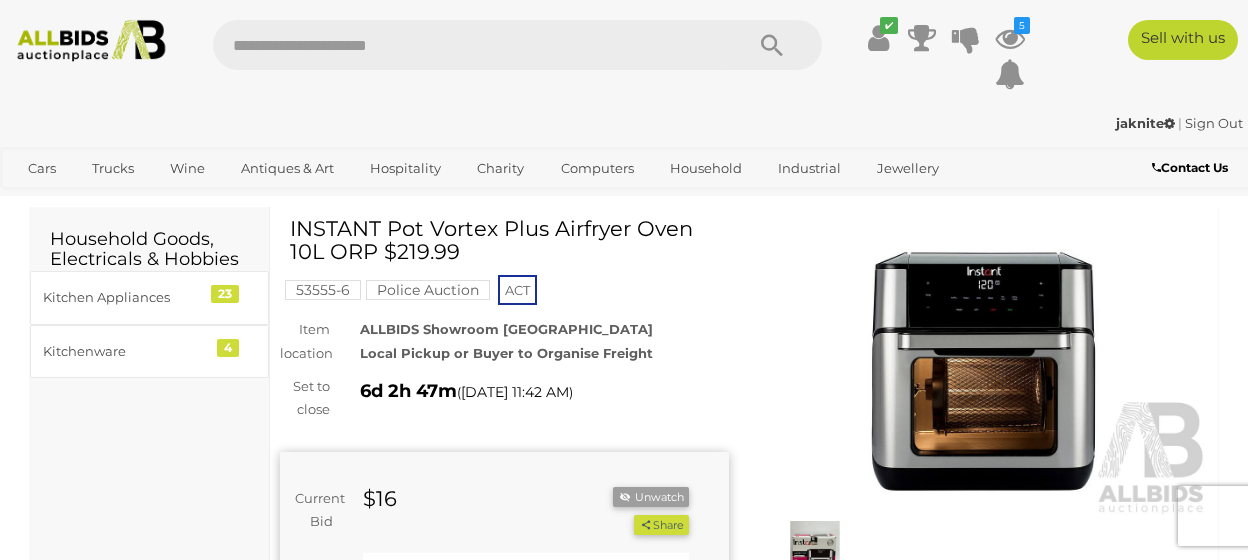 scroll, scrollTop: 0, scrollLeft: 0, axis: both 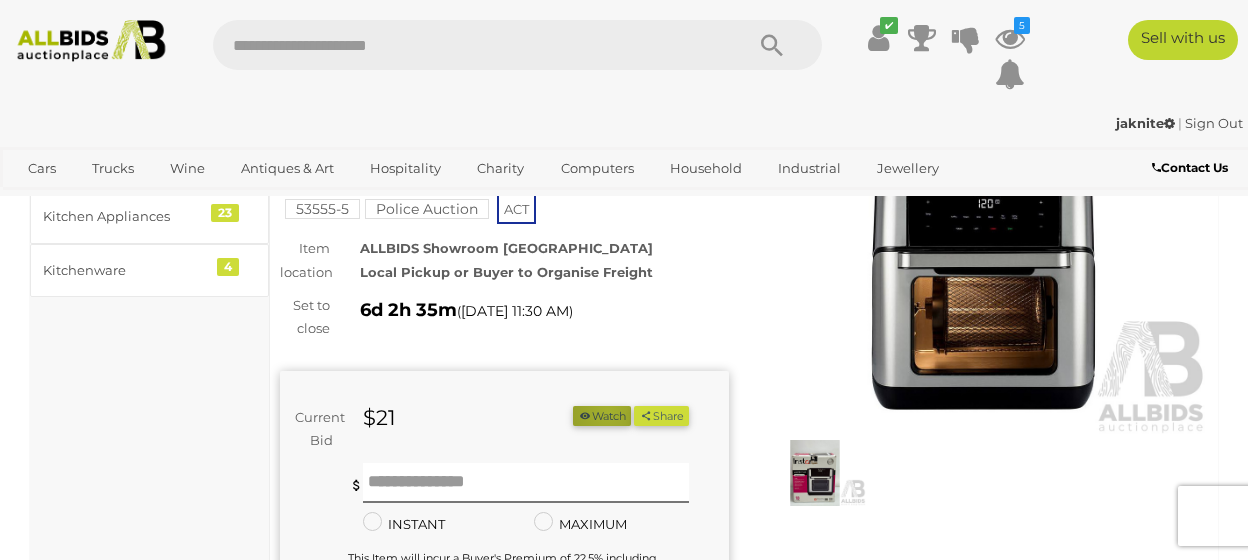 click on "Watch" at bounding box center [602, 416] 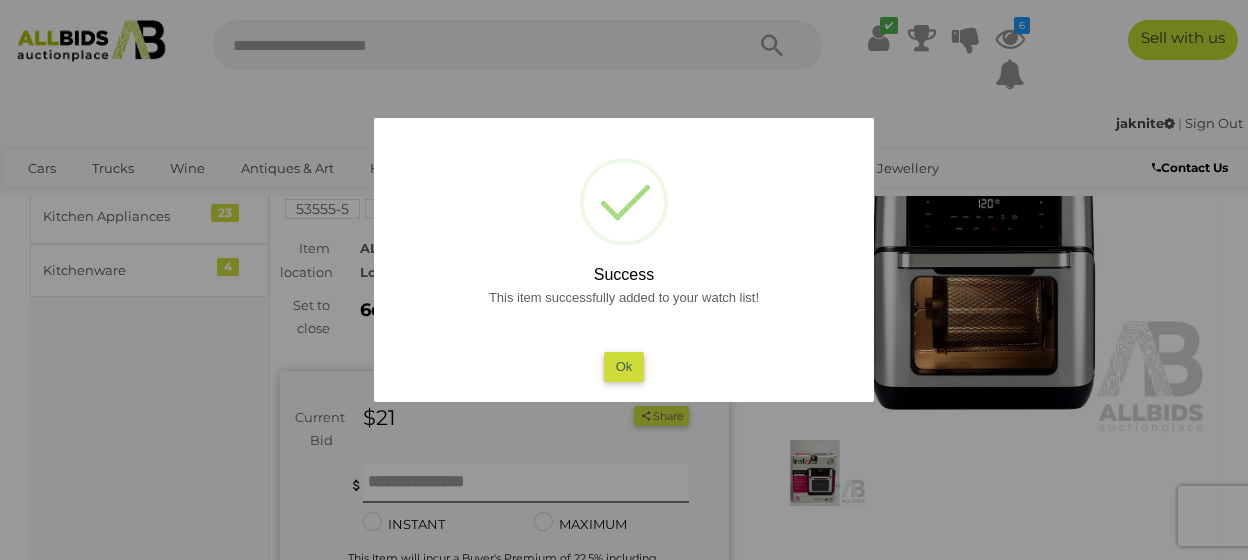 click on "Ok" at bounding box center (624, 366) 